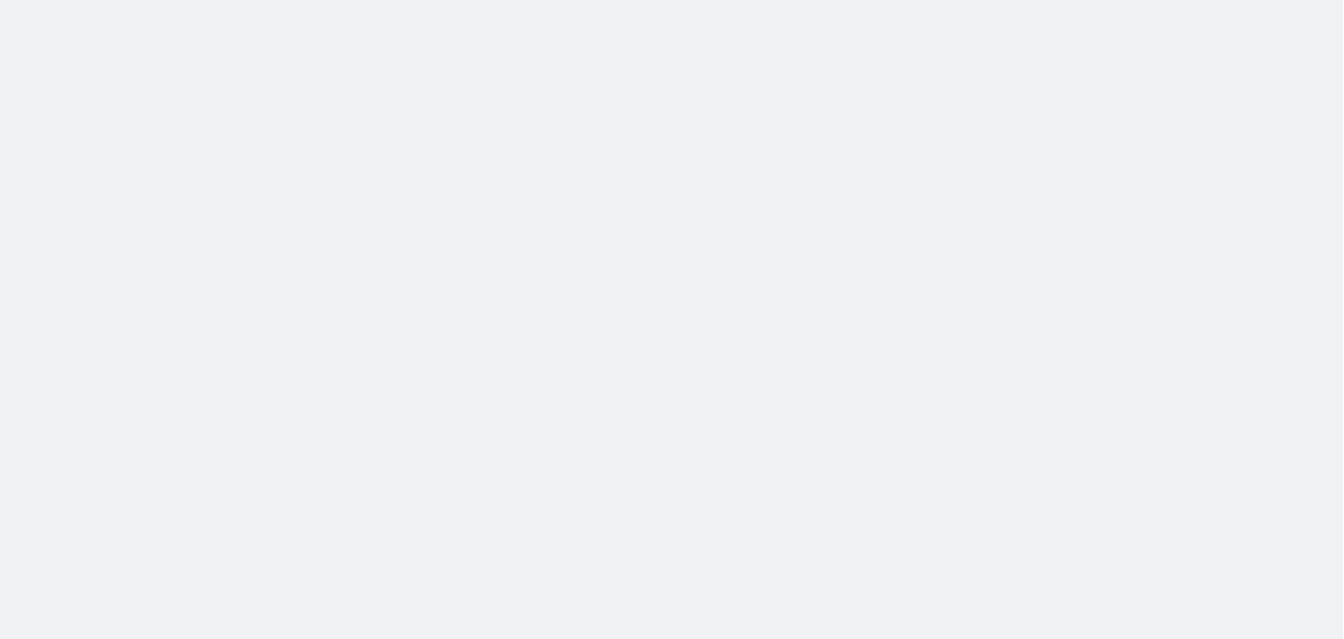 scroll, scrollTop: 0, scrollLeft: 0, axis: both 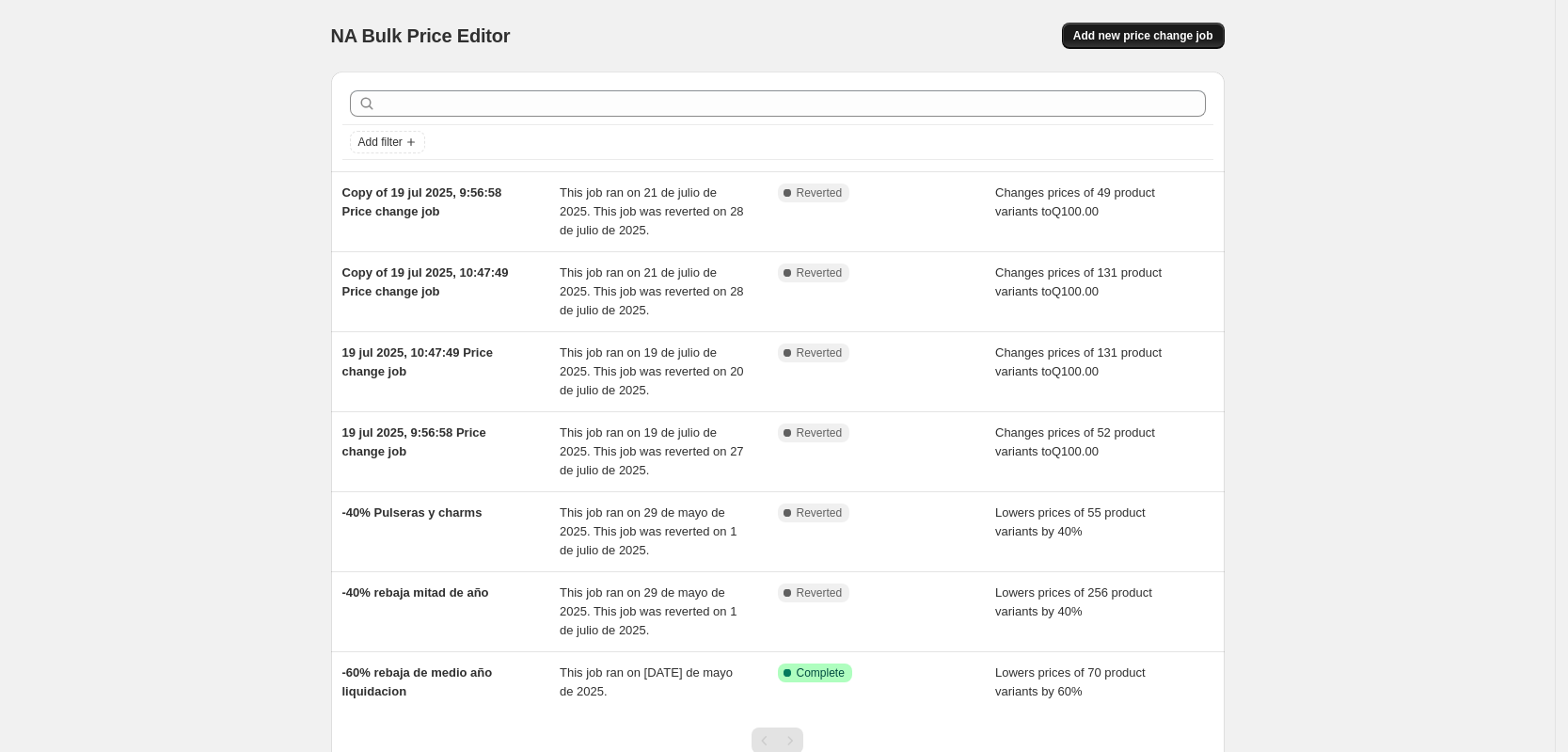 click on "Add new price change job" at bounding box center (1143, 36) 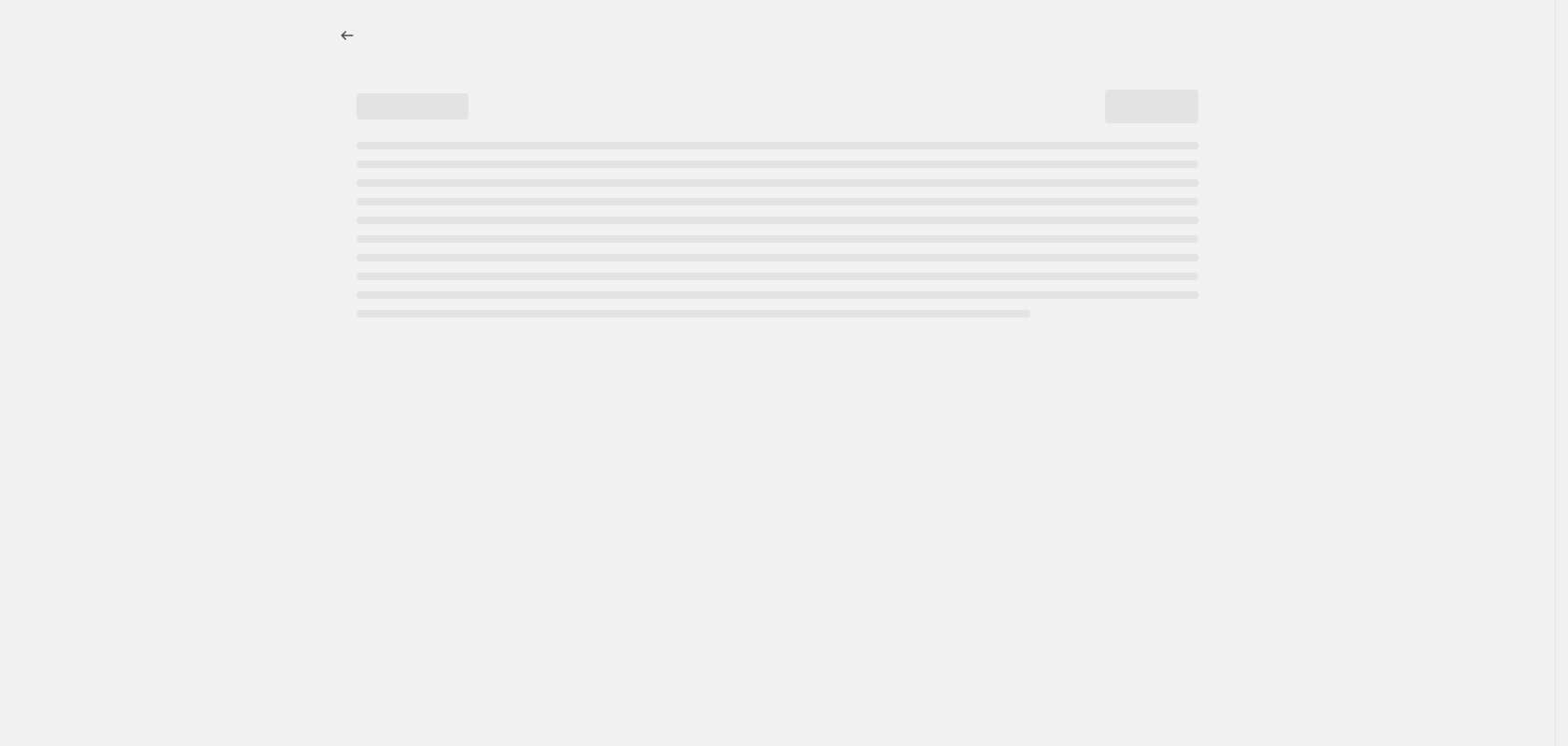 select on "percentage" 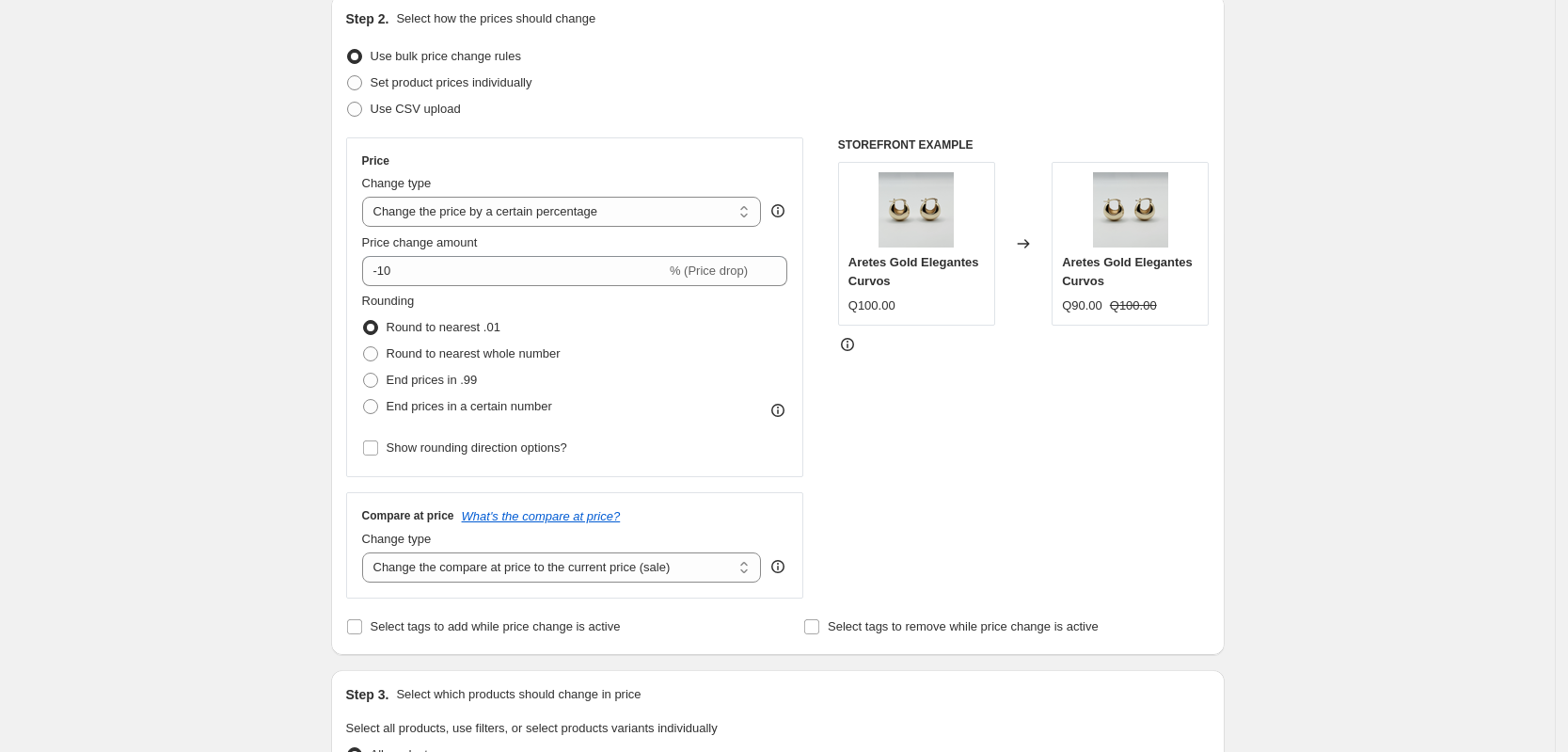 scroll, scrollTop: 235, scrollLeft: 0, axis: vertical 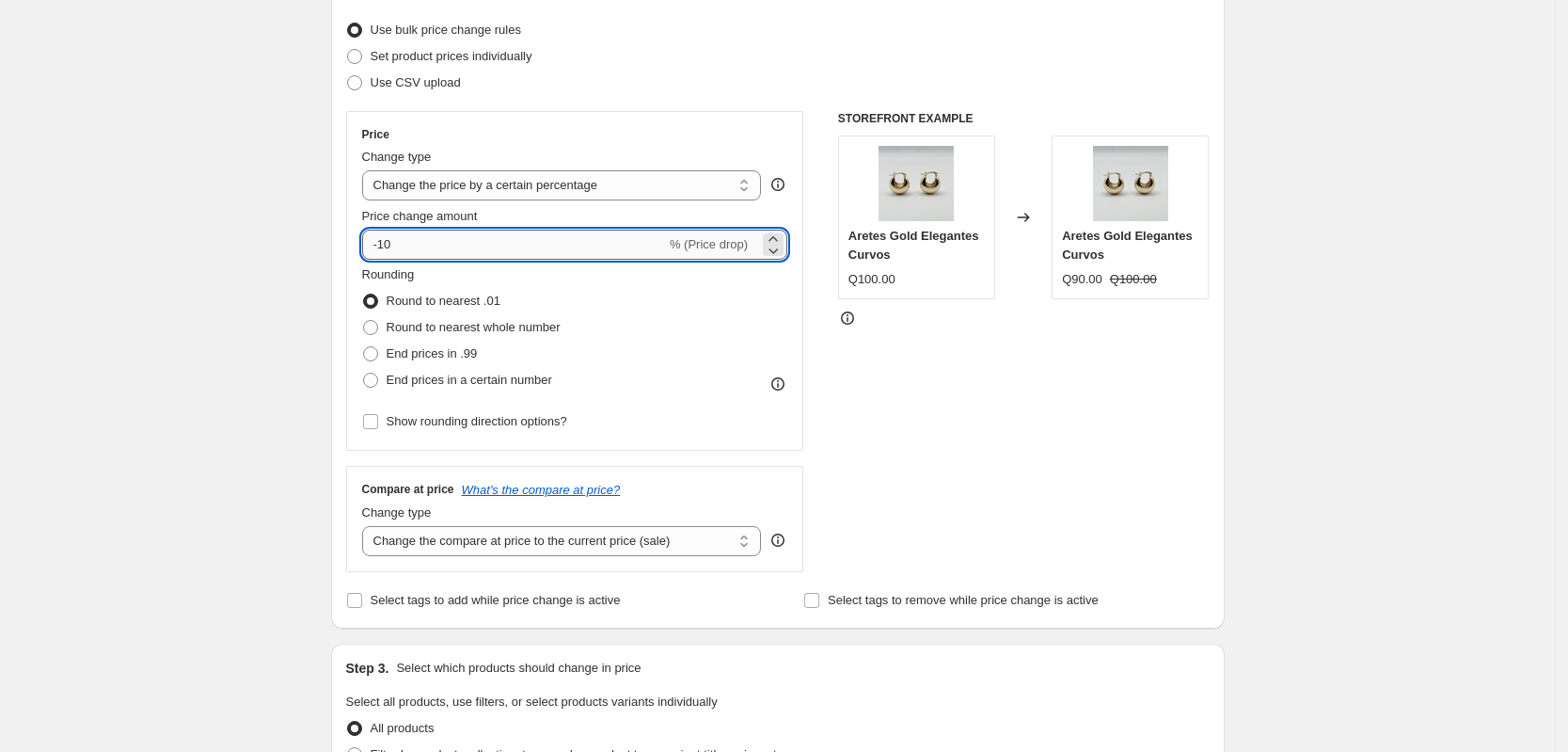 click on "-10" at bounding box center [514, 245] 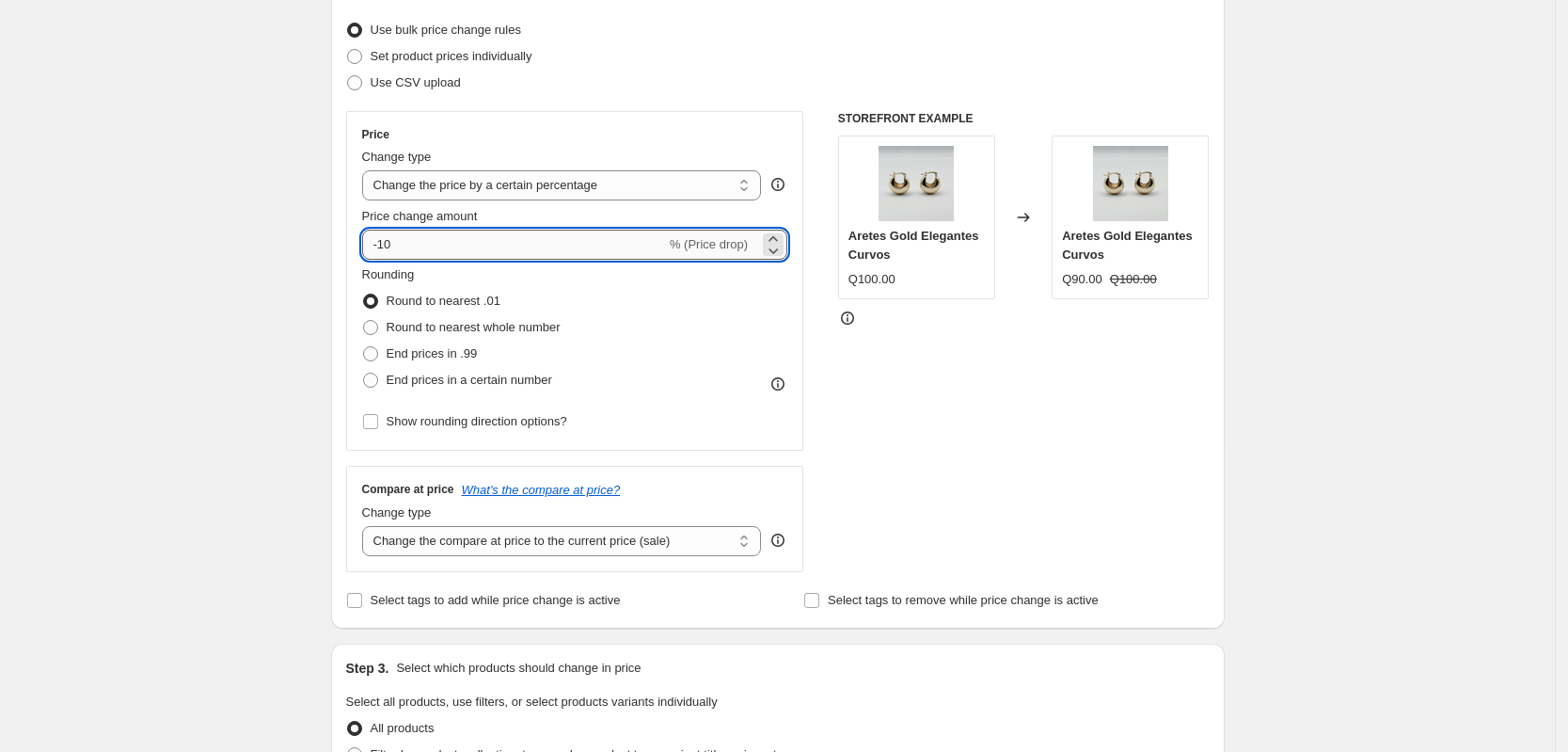 drag, startPoint x: 514, startPoint y: 242, endPoint x: 391, endPoint y: 239, distance: 123.0366 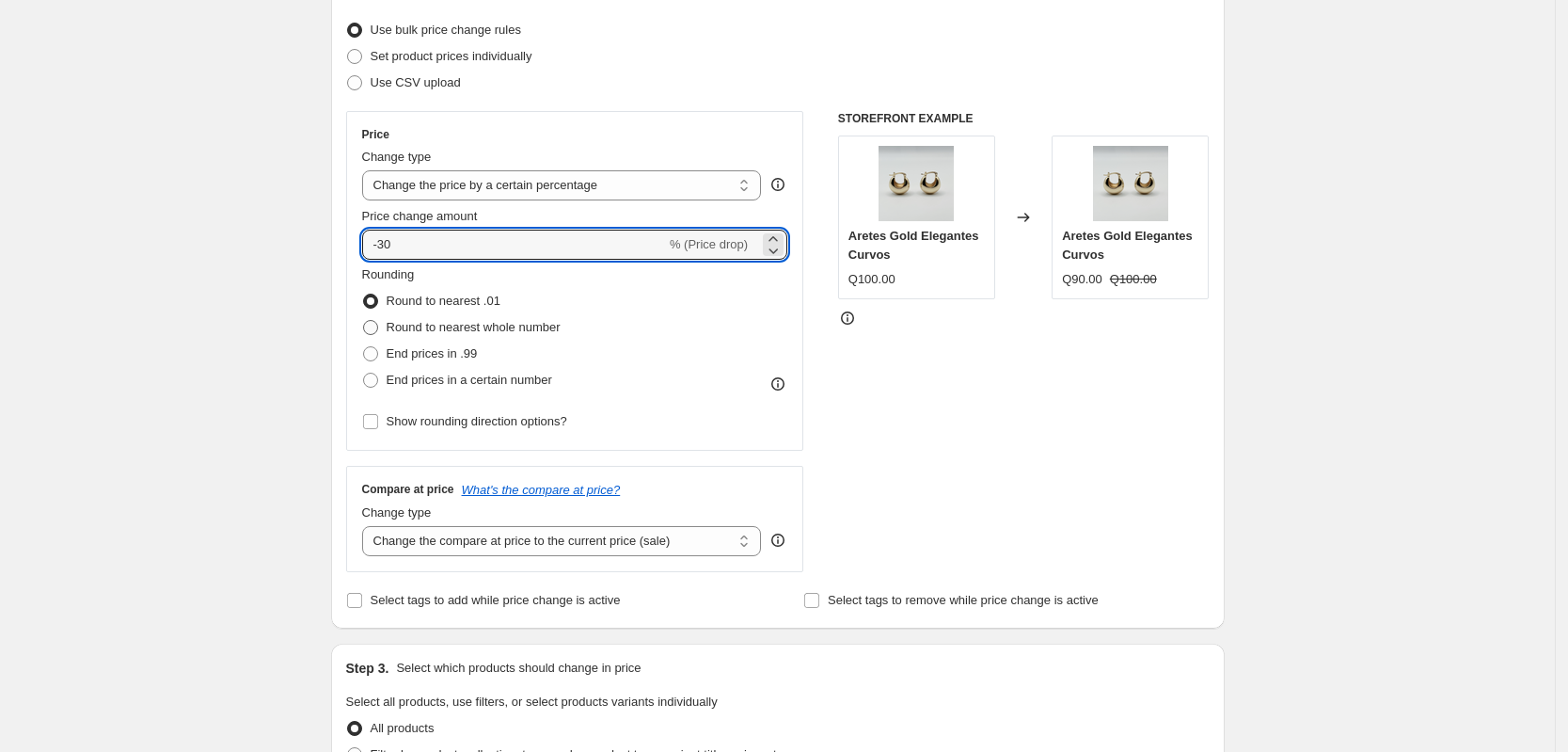type on "-30" 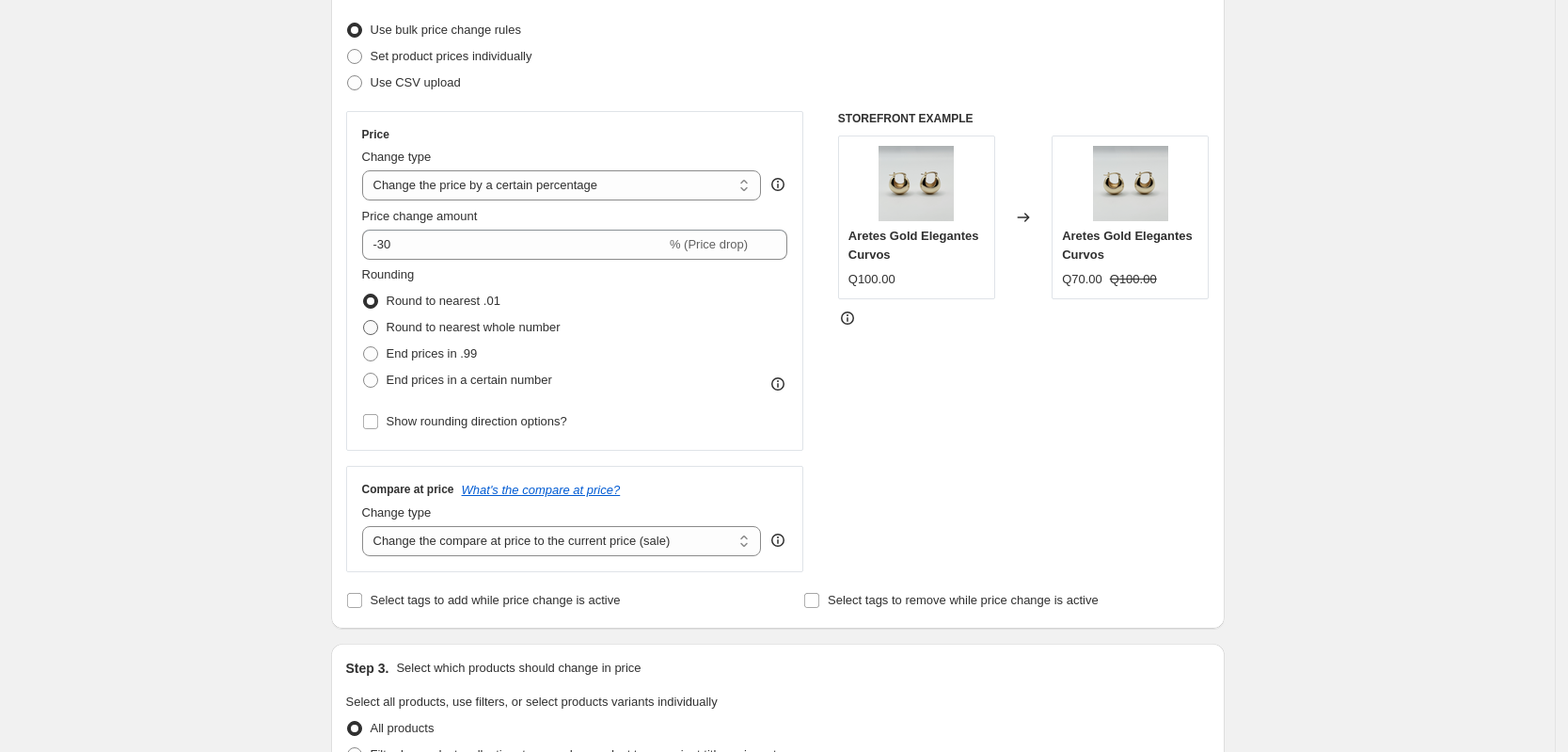 click at bounding box center [371, 328] 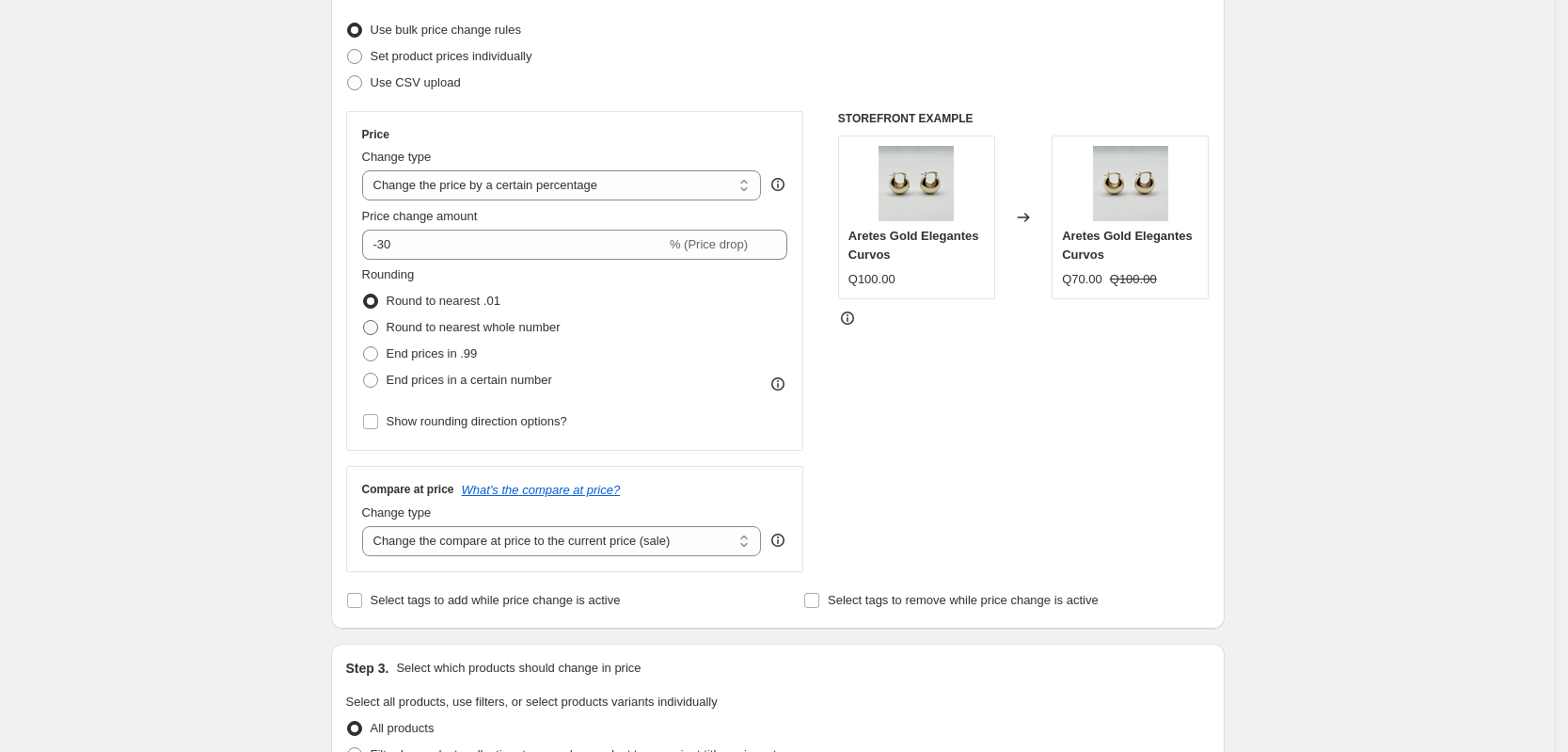 radio on "true" 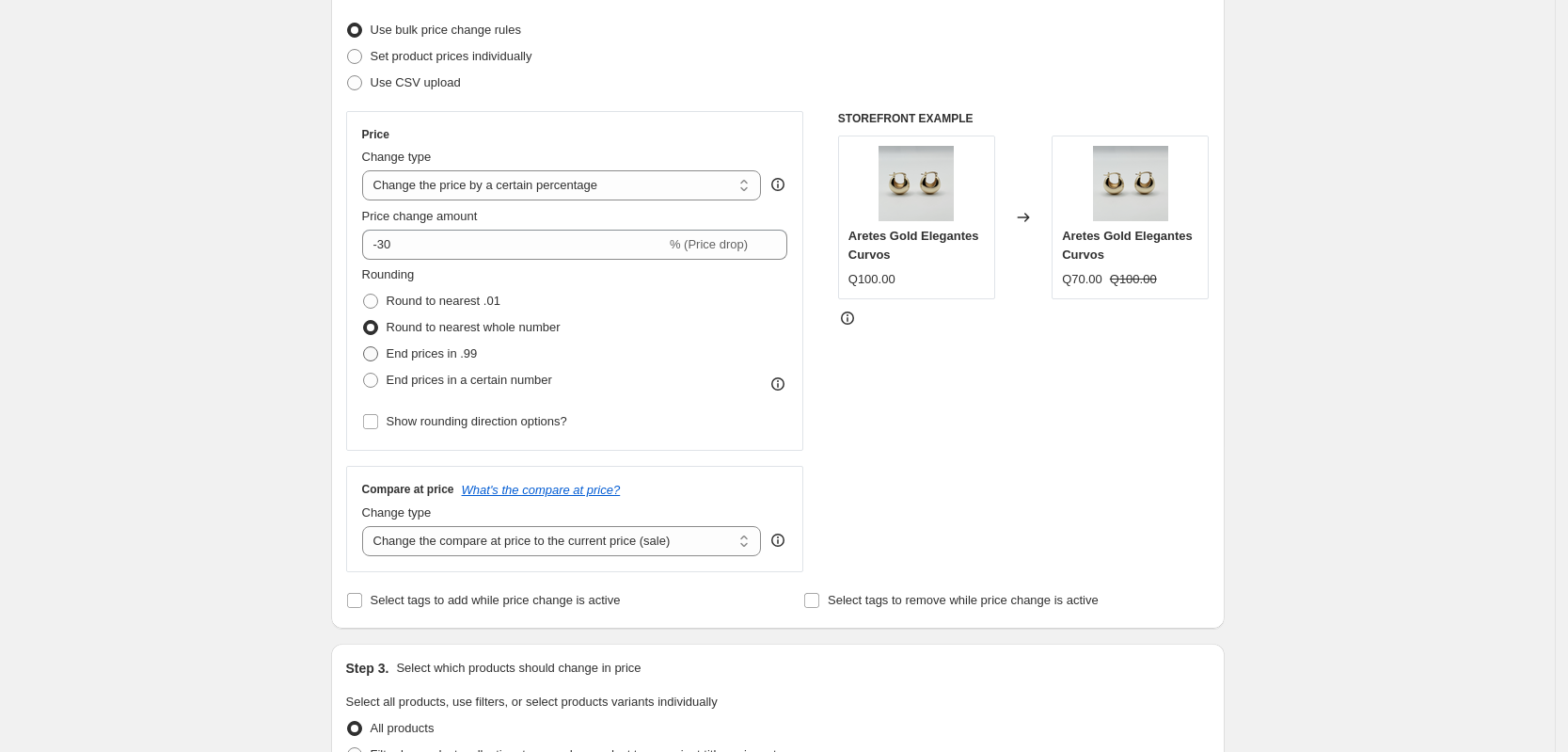 click at bounding box center [371, 354] 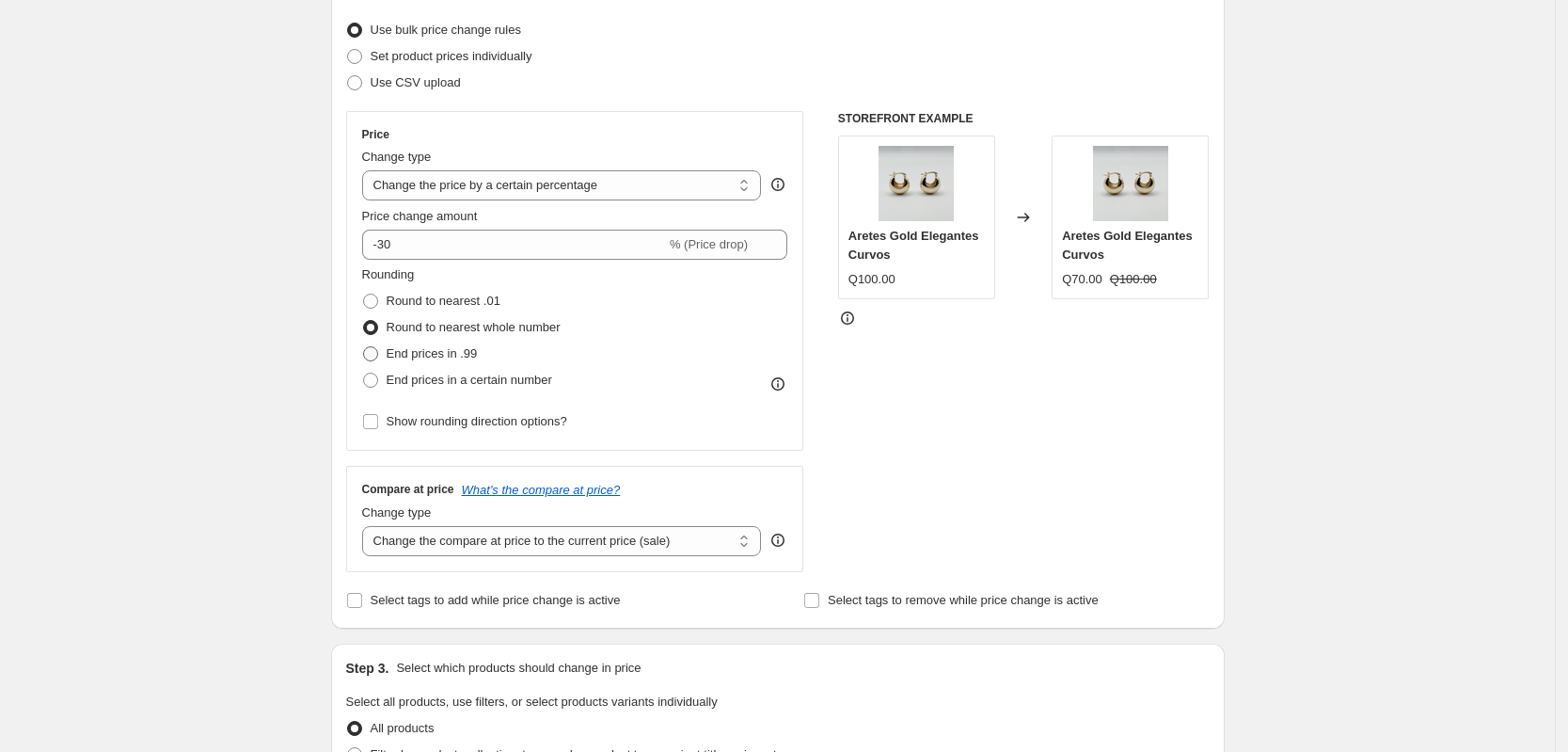 radio on "true" 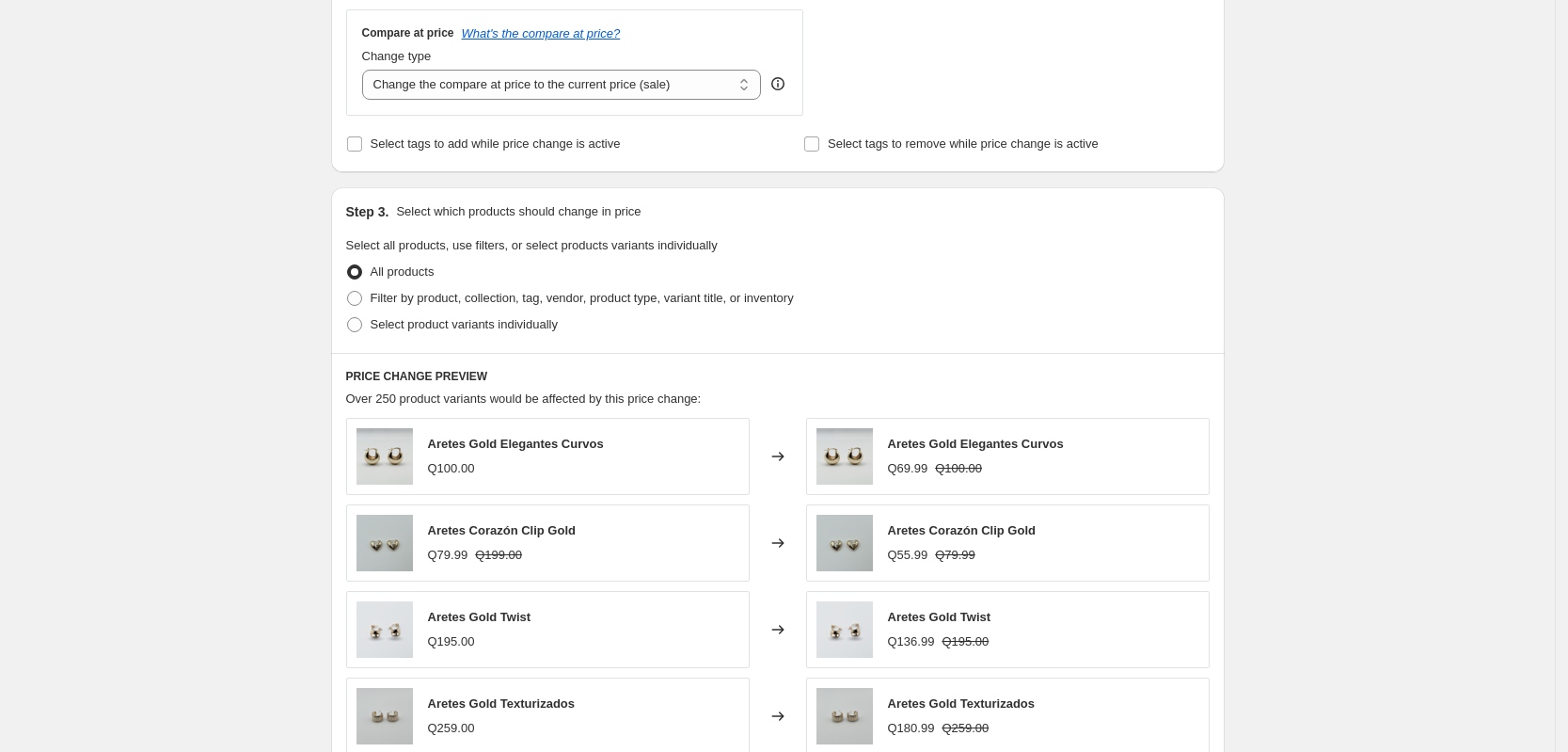 scroll, scrollTop: 706, scrollLeft: 0, axis: vertical 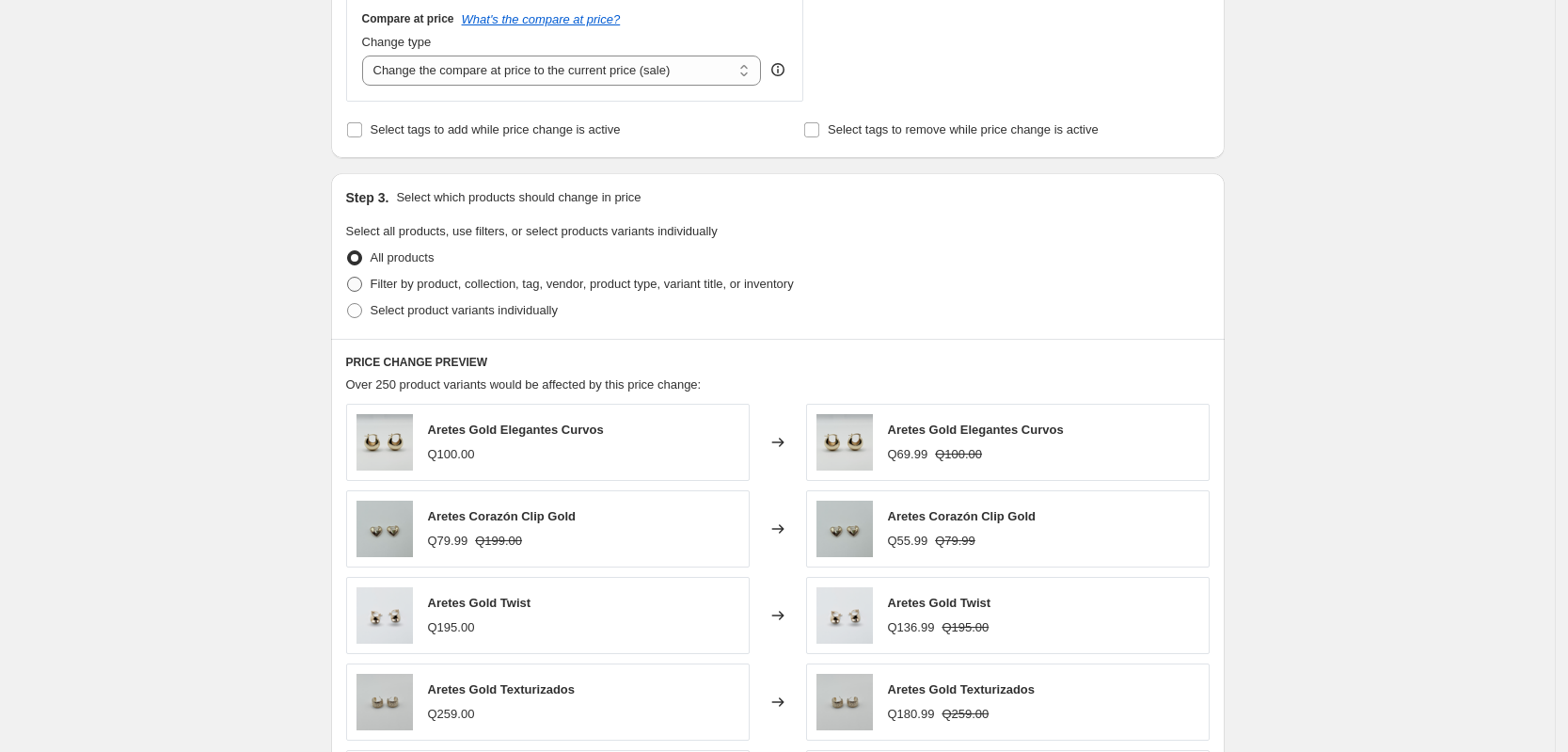 click at bounding box center (355, 284) 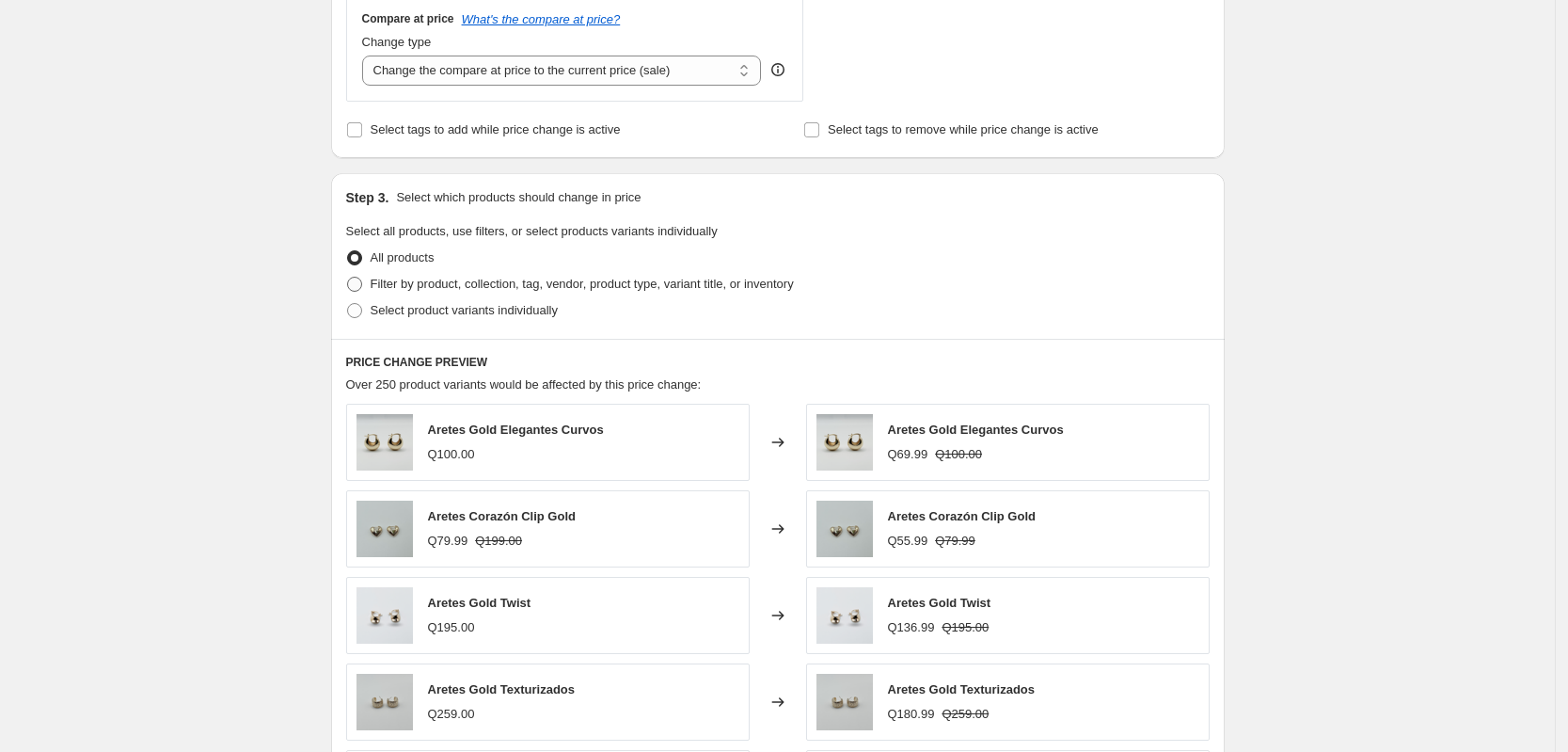 radio on "true" 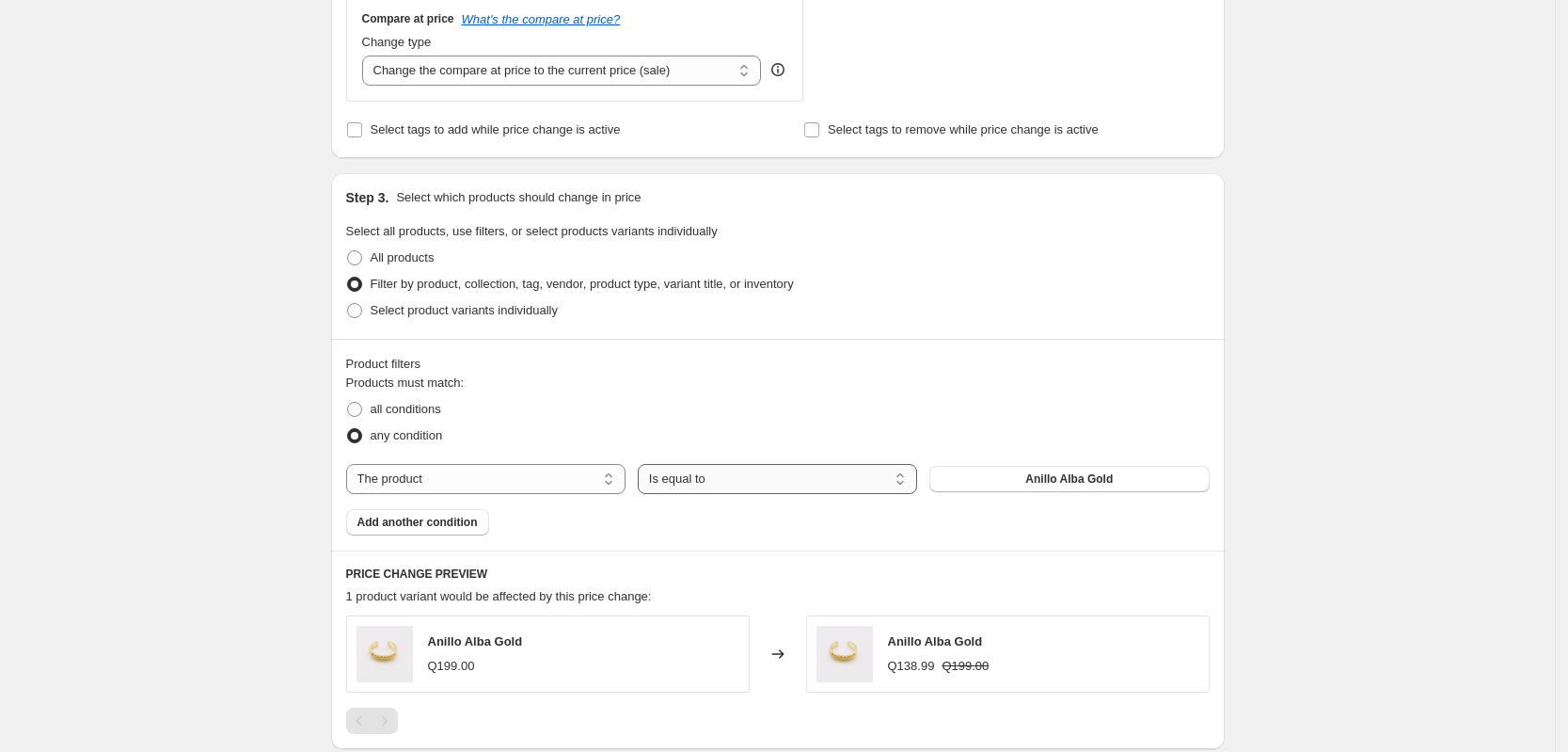 click on "Is equal to Is not equal to" at bounding box center [777, 479] 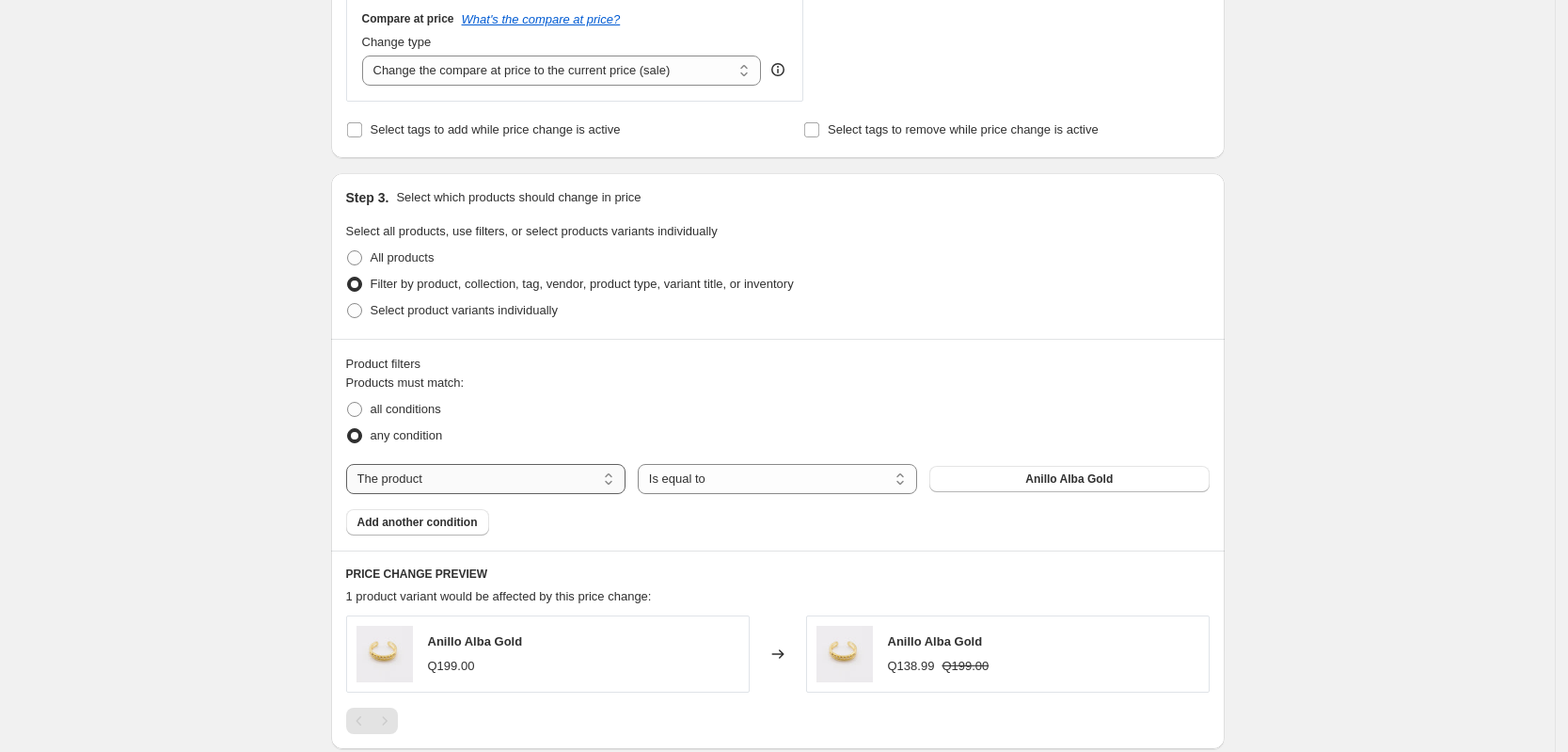 click on "The product The product's collection The product's tag The product's vendor The product's type The product's status The variant's title Inventory quantity" at bounding box center (485, 479) 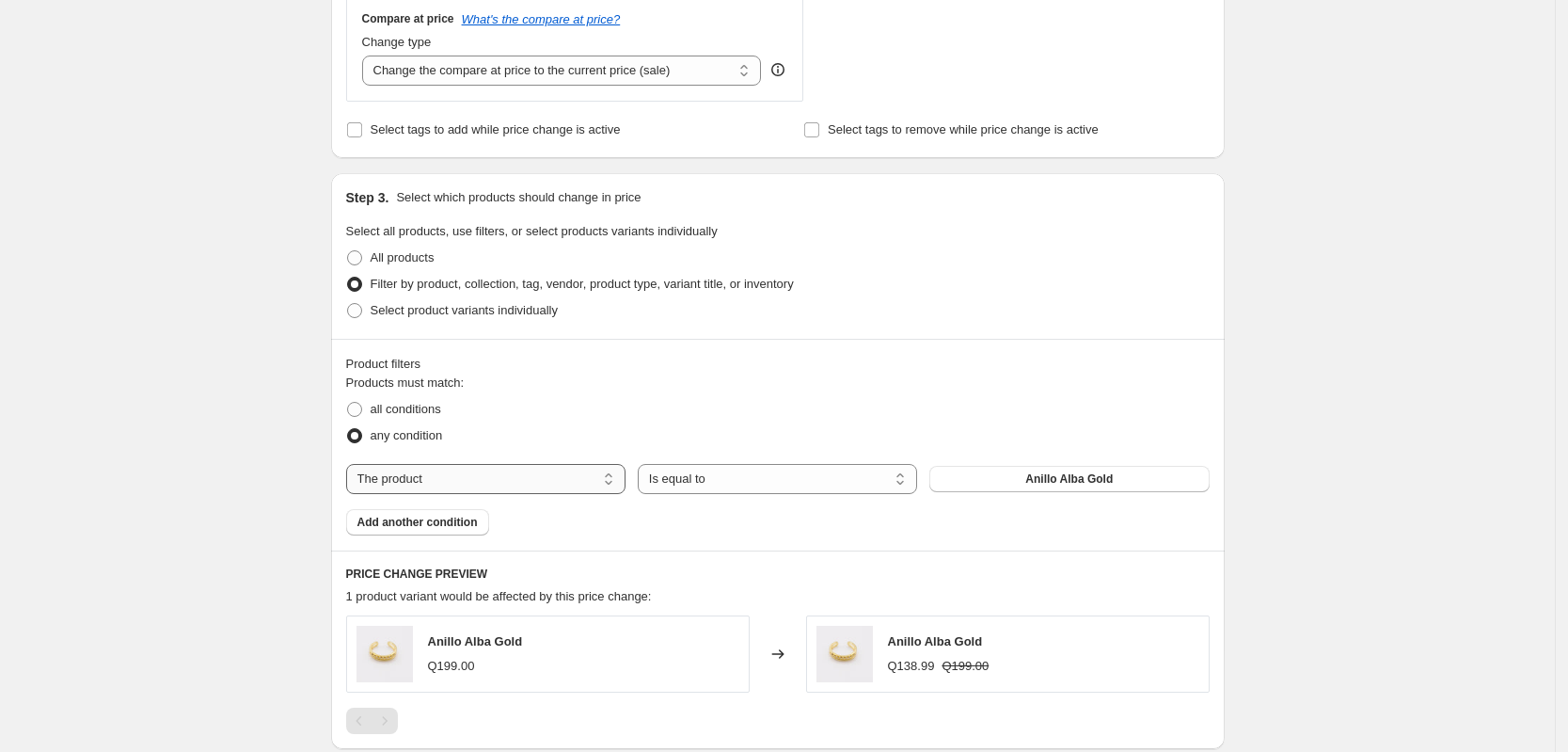 select on "collection" 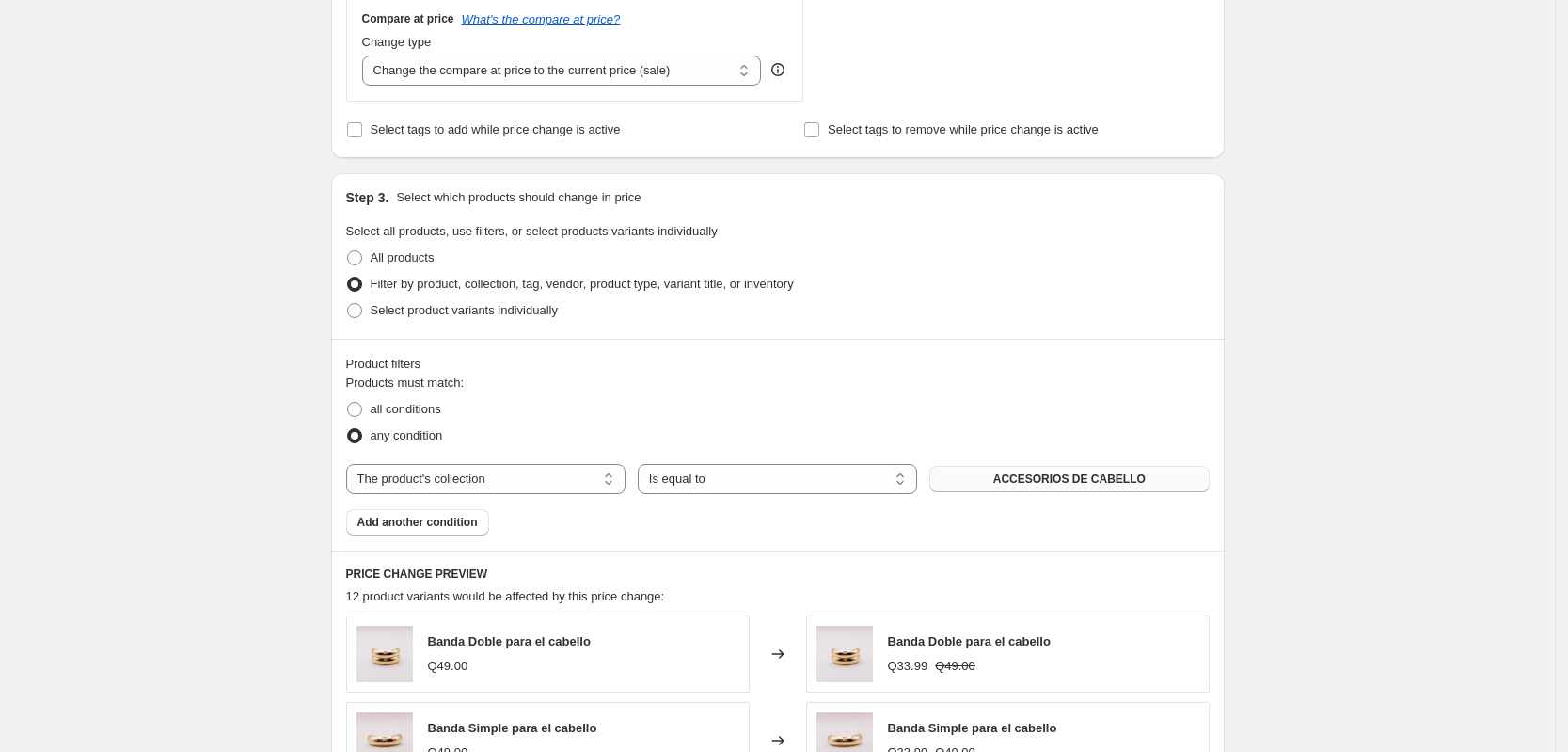 click on "ACCESORIOS DE CABELLO" at bounding box center [1069, 479] 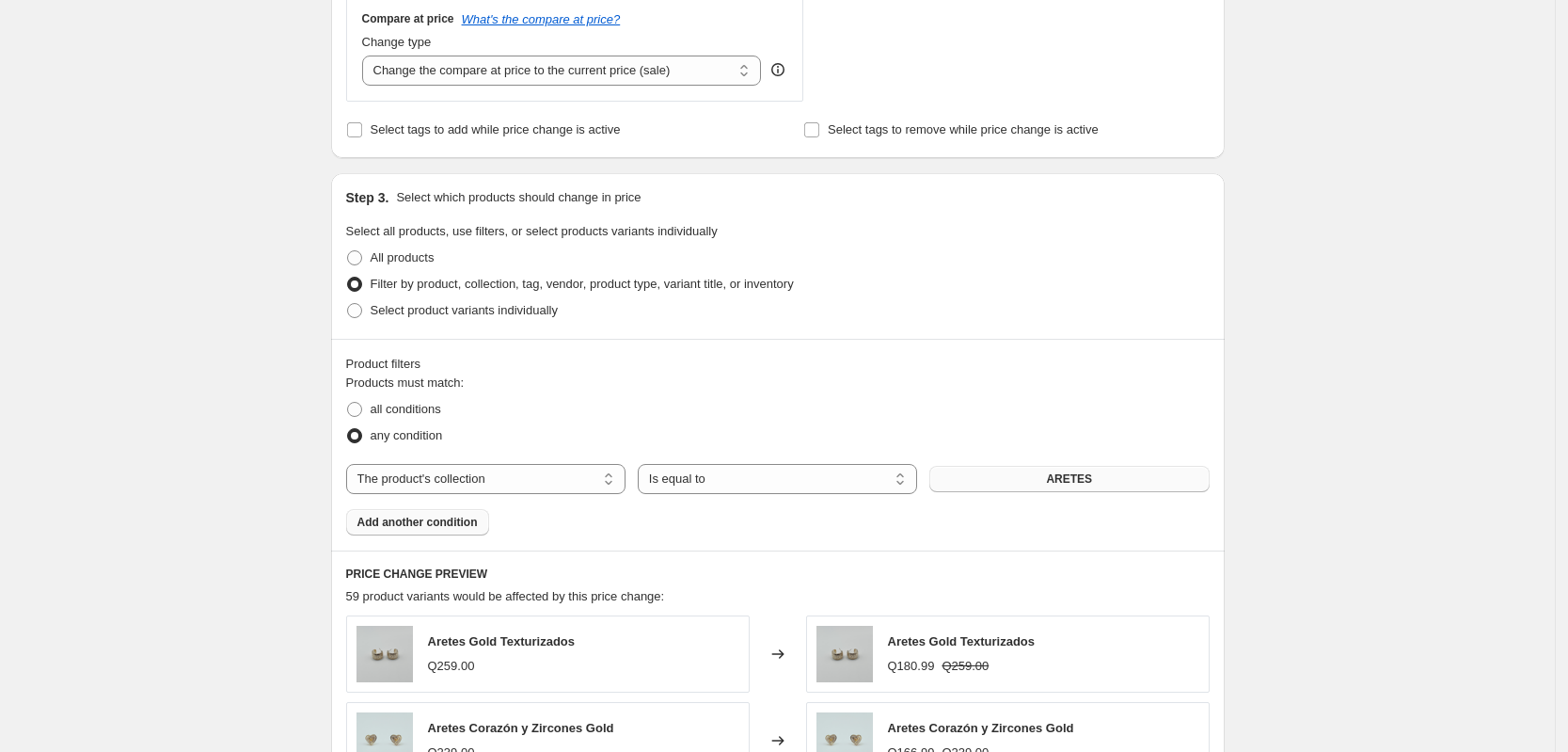 click on "Add another condition" at bounding box center [418, 522] 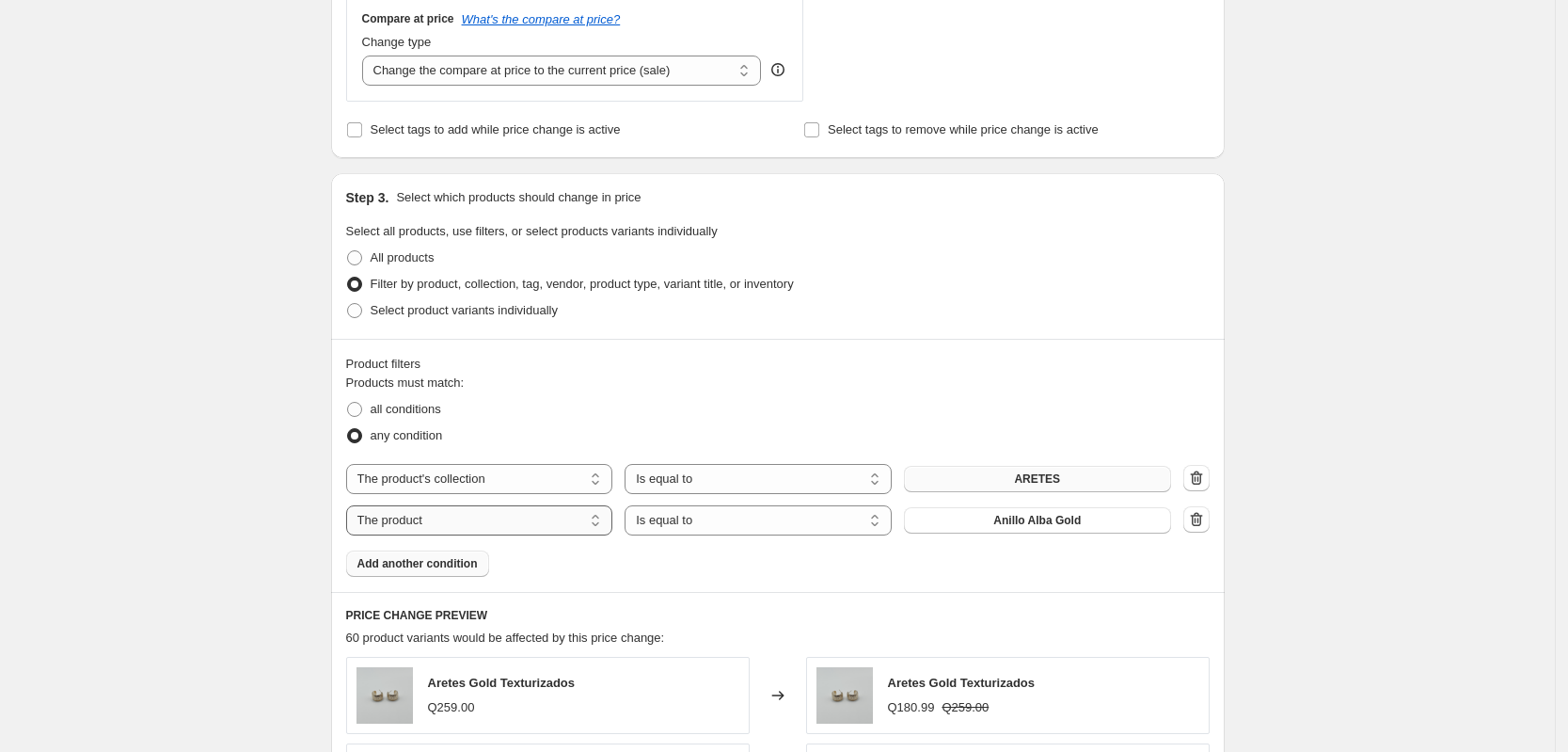 click on "The product The product's collection The product's tag The product's vendor The product's type The product's status The variant's title Inventory quantity" at bounding box center [480, 520] 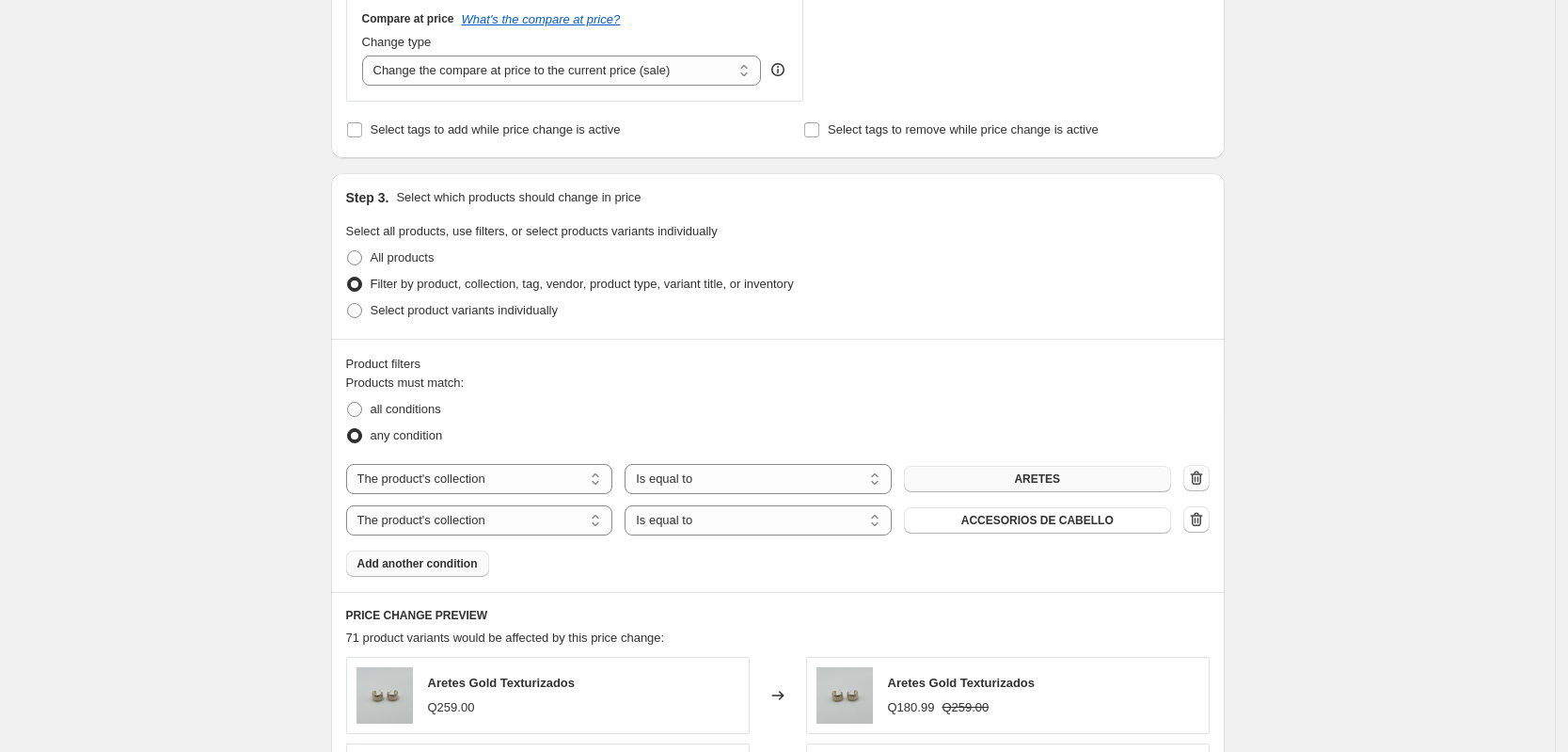 click on "ACCESORIOS DE CABELLO" at bounding box center [1037, 520] 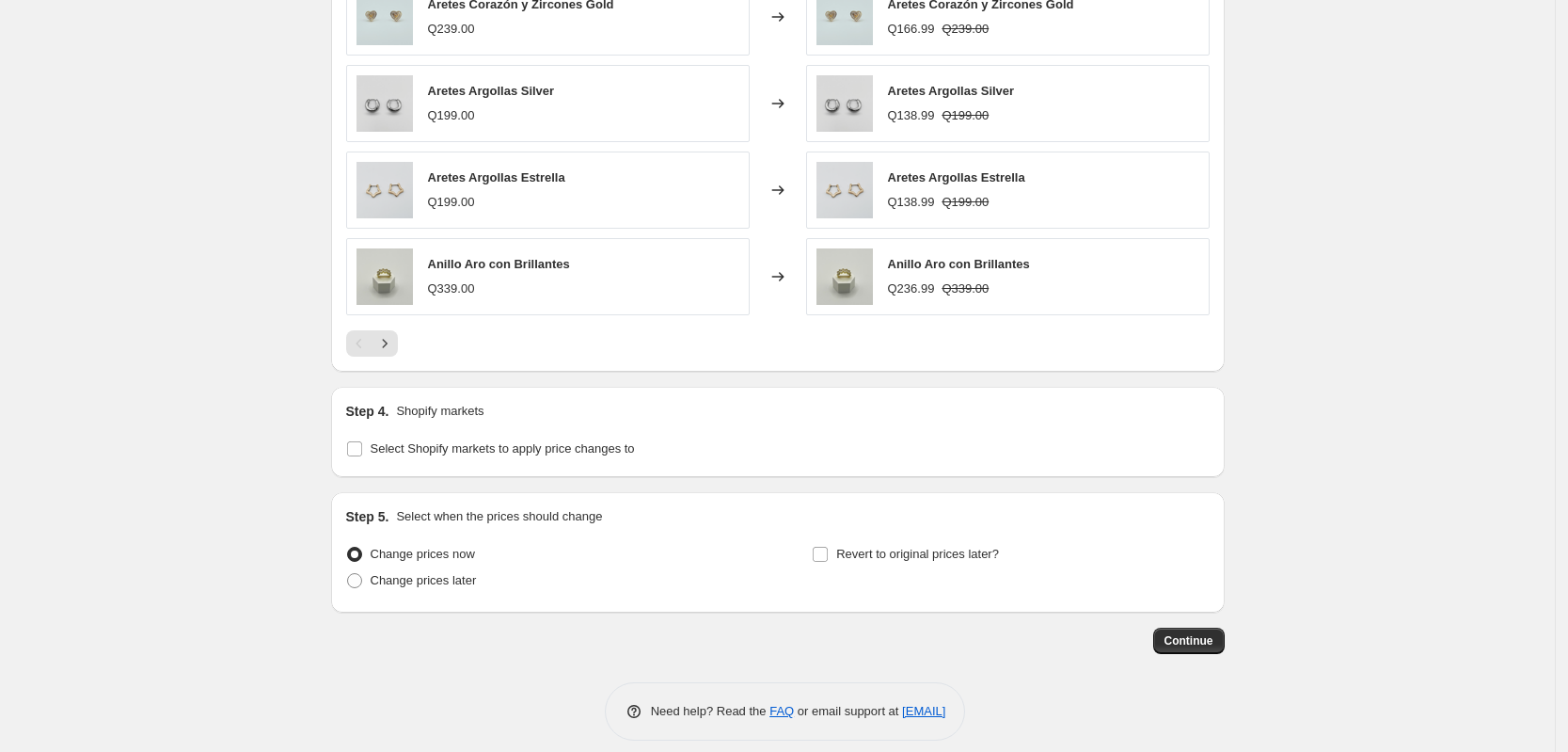 scroll, scrollTop: 1489, scrollLeft: 0, axis: vertical 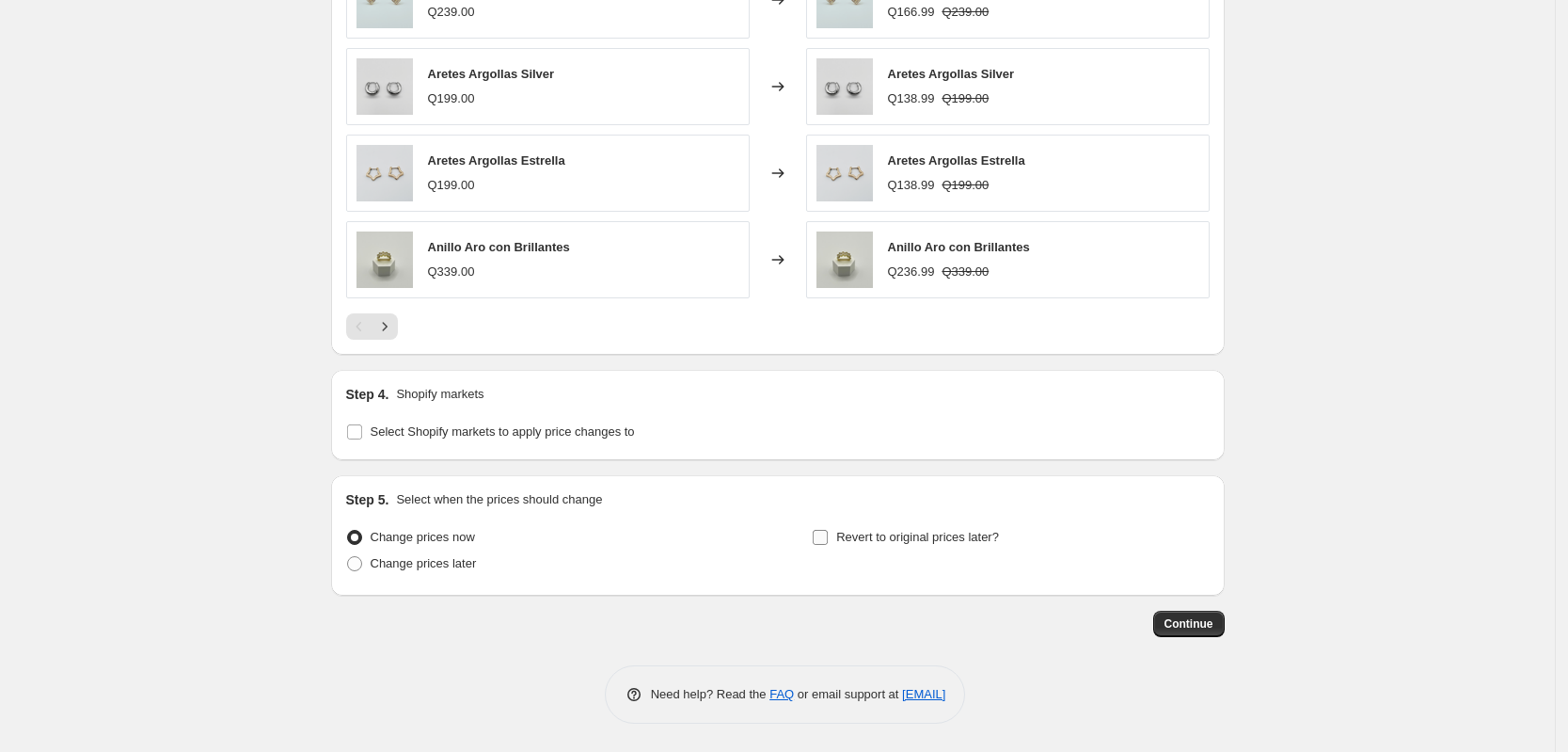 click on "Revert to original prices later?" at bounding box center (820, 537) 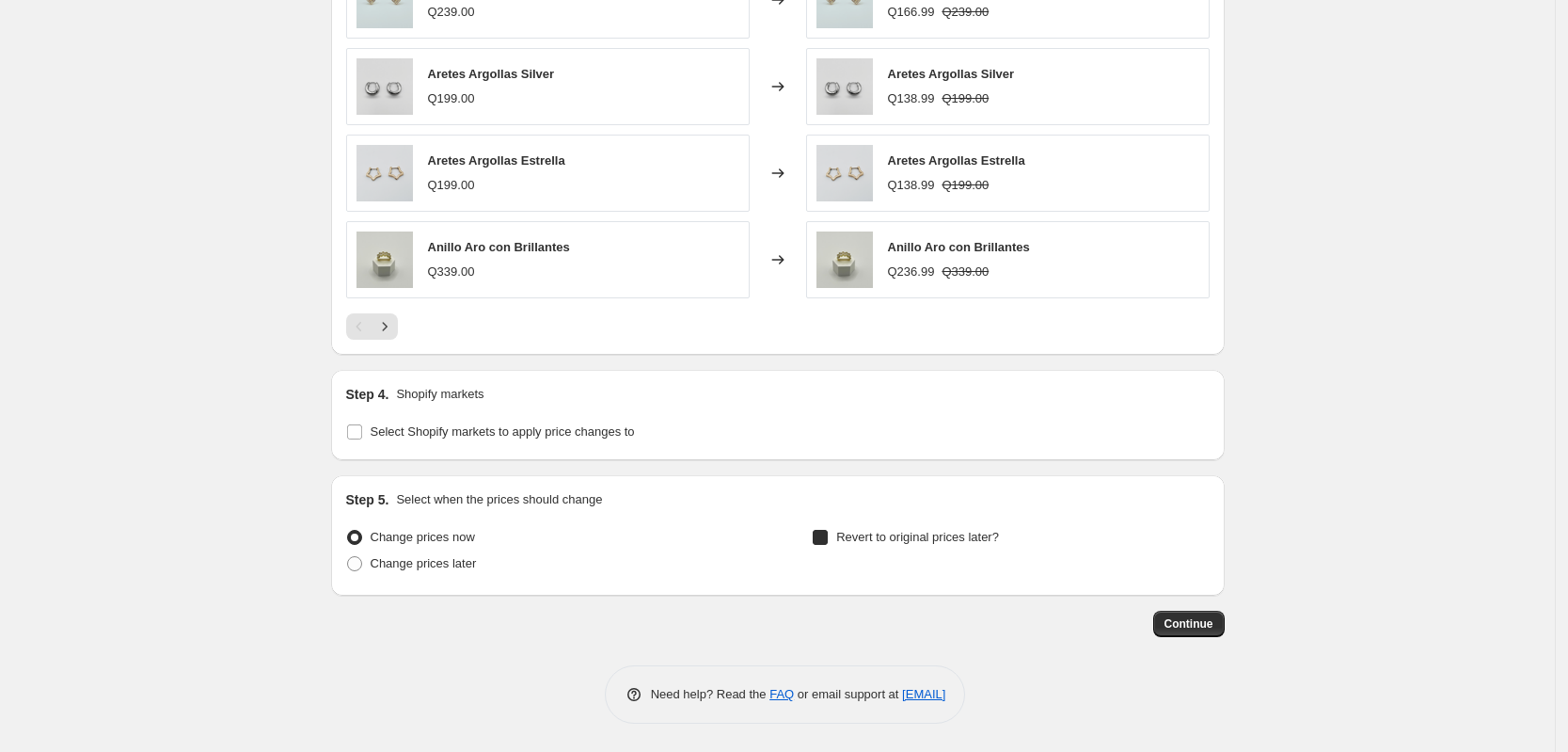 checkbox on "true" 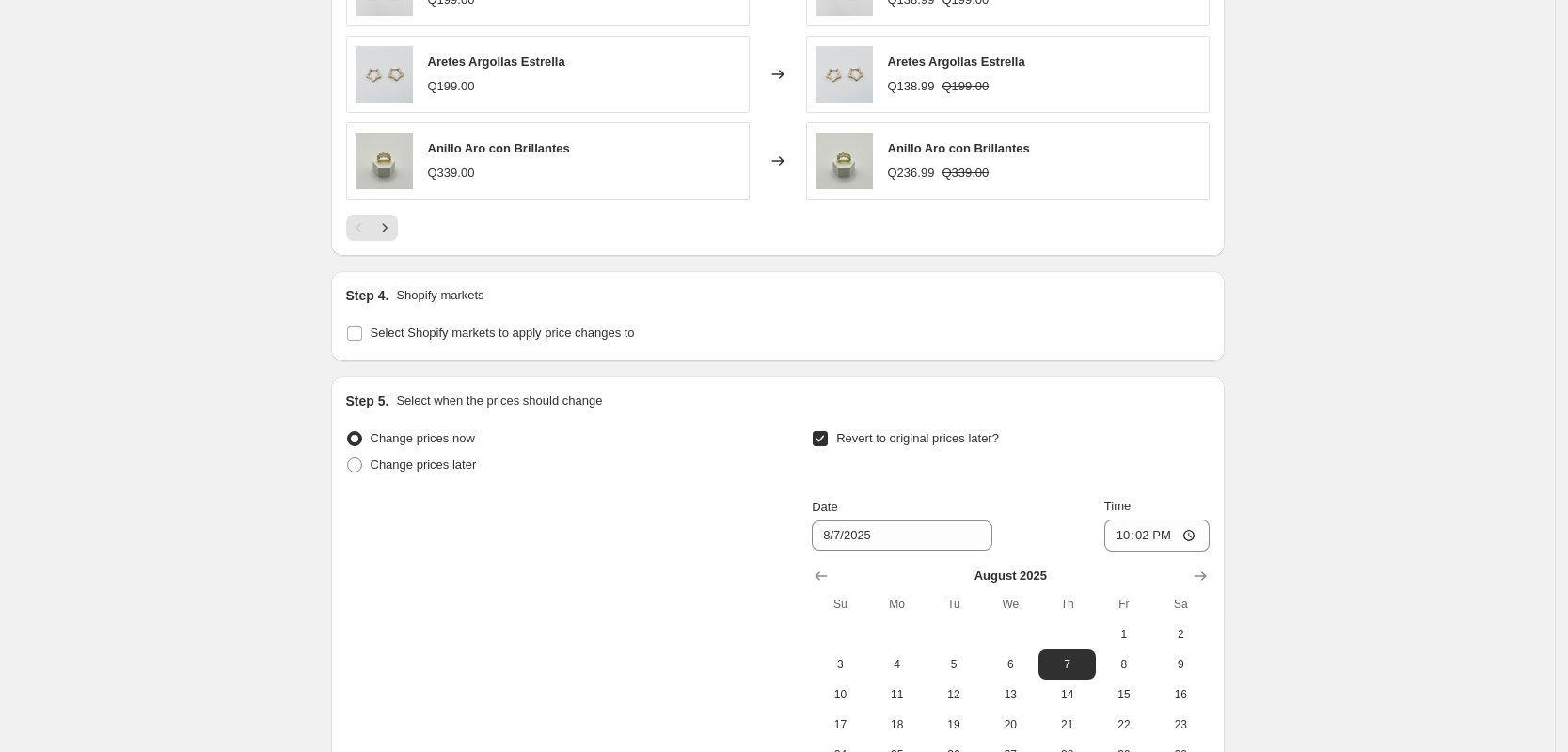 scroll, scrollTop: 1724, scrollLeft: 0, axis: vertical 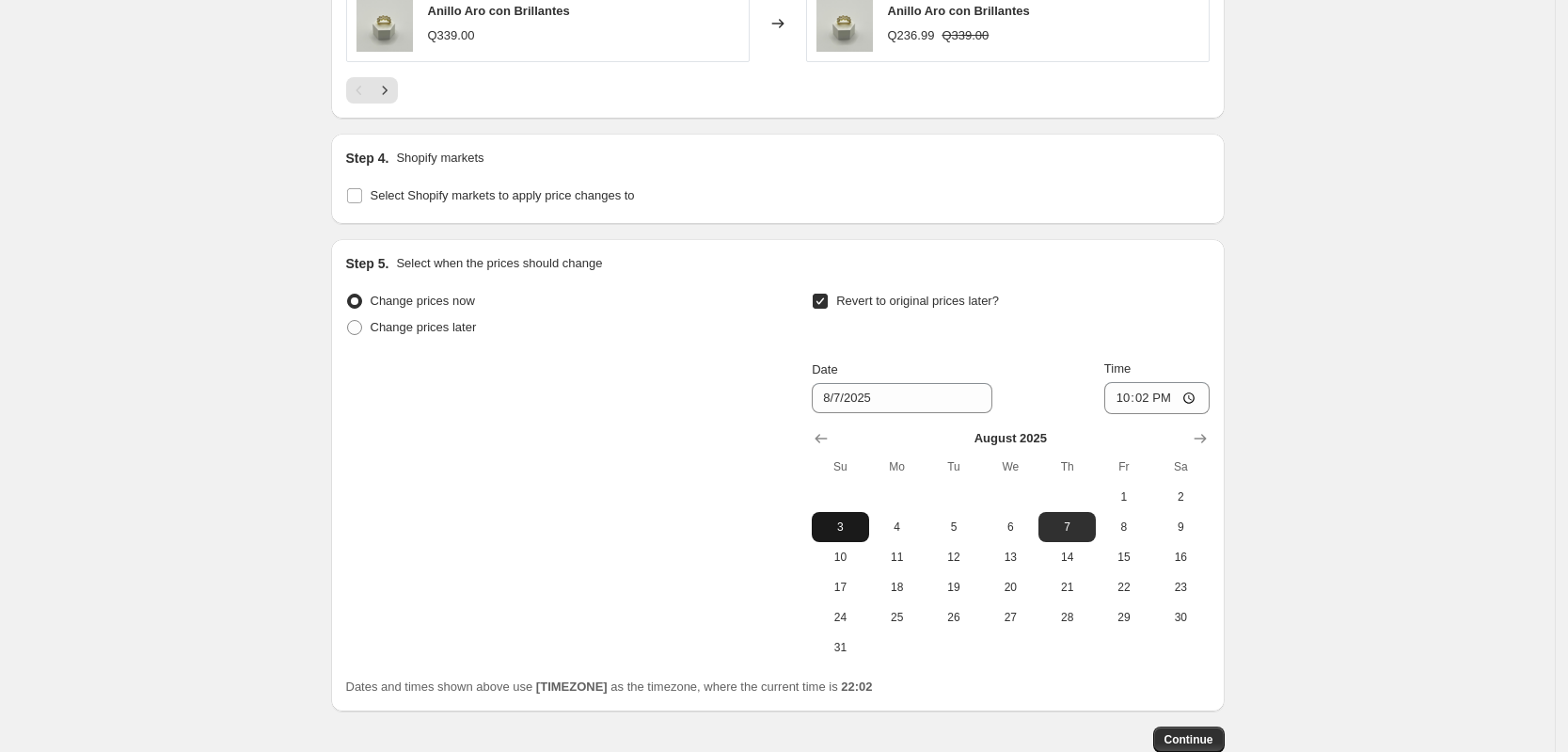 click on "3" at bounding box center (840, 527) 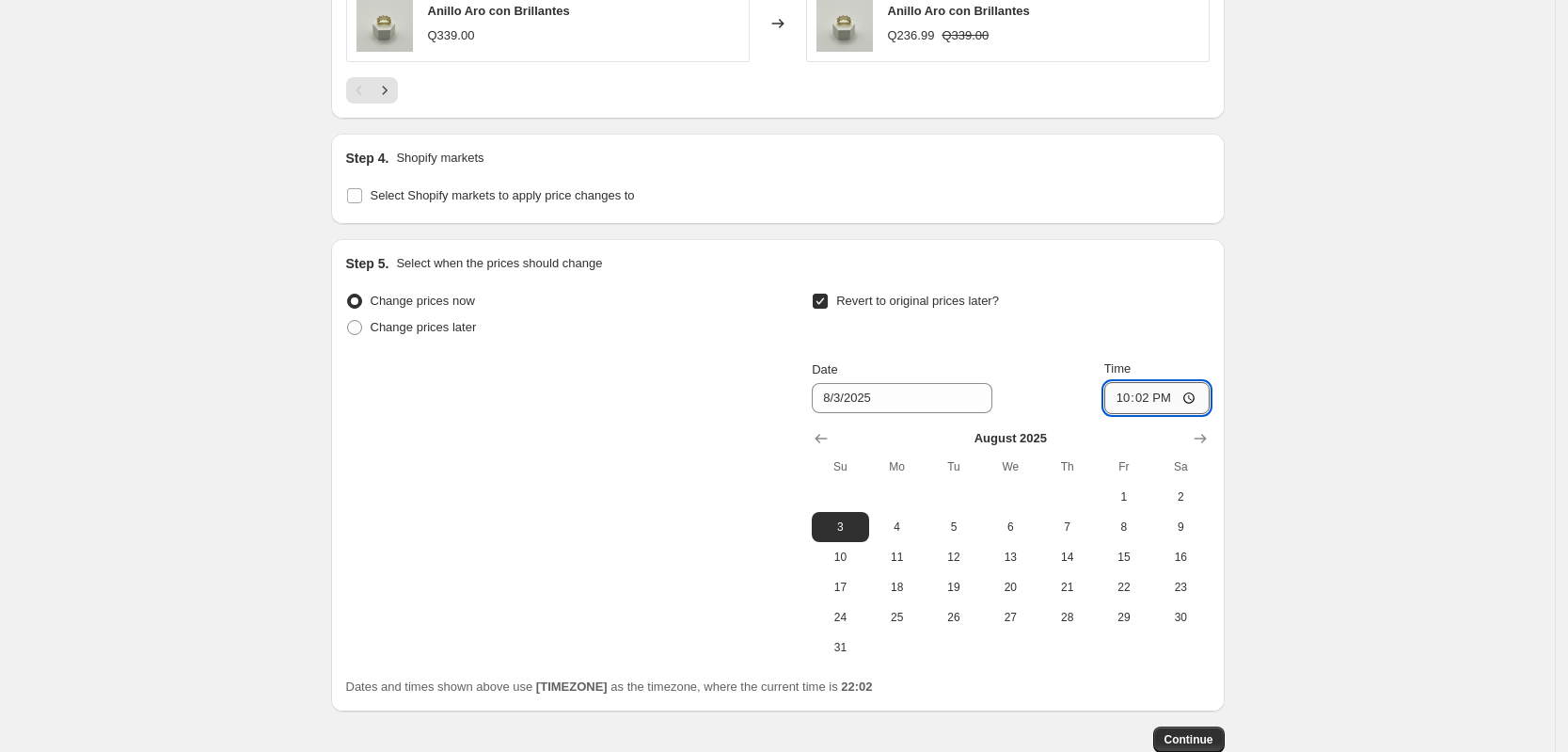 click on "22:02" at bounding box center (1157, 398) 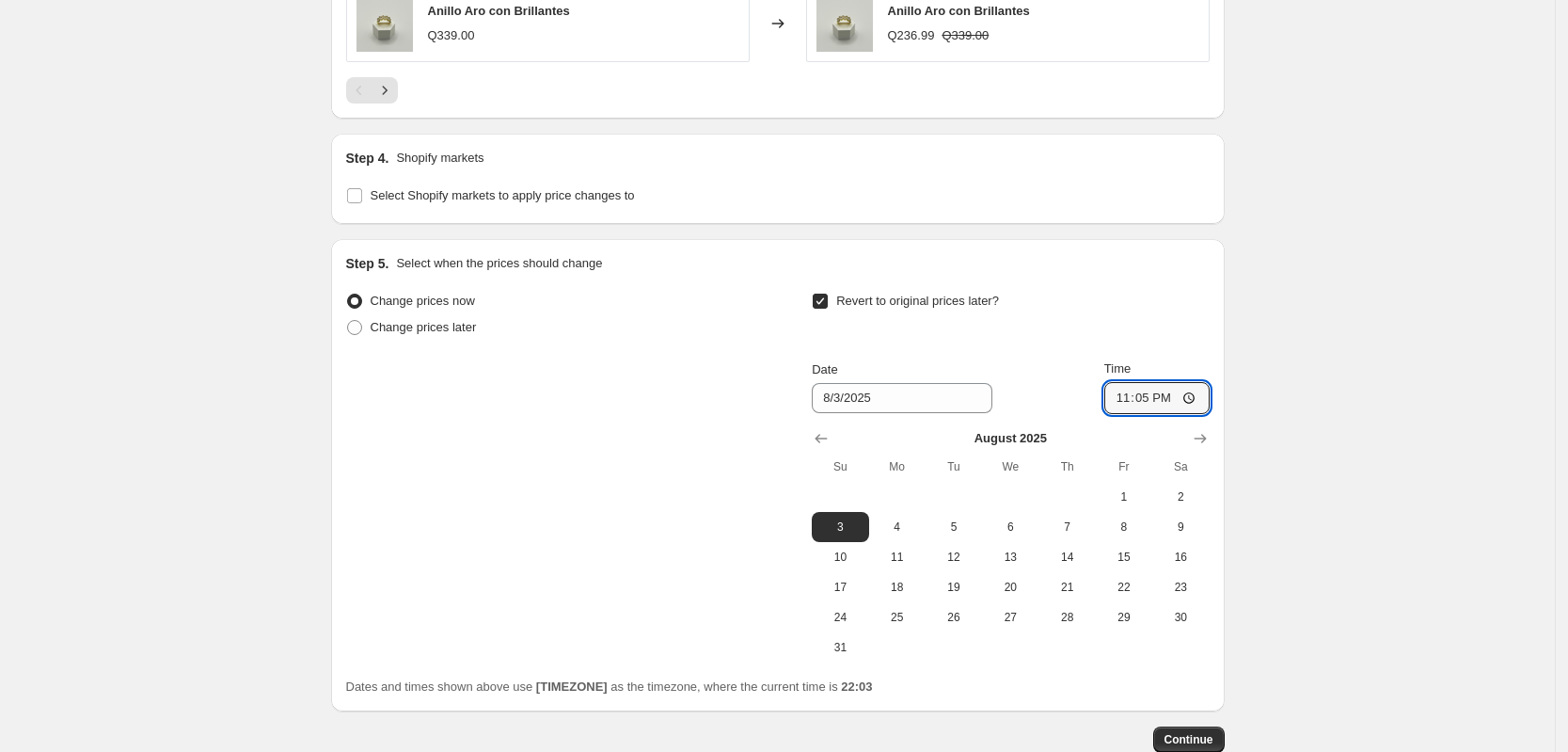 type on "23:59" 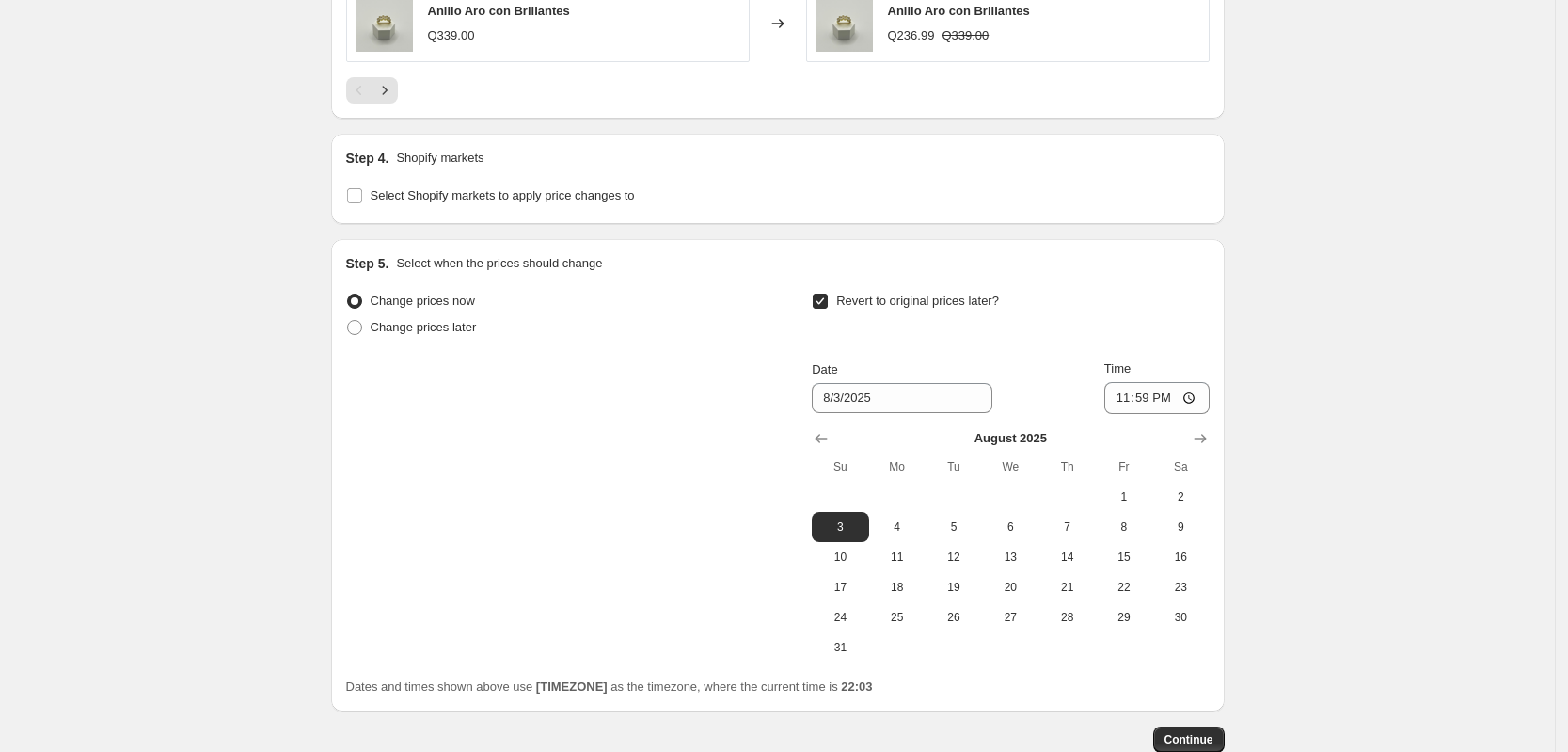 click on "Date 8/3/2025 Time 23:59 August   2025 Su Mo Tu We Th Fr Sa 1 2 3 4 5 6 7 8 9 10 11 12 13 14 15 16 17 18 19 20 21 22 23 24 25 26 27 28 29 30 31" at bounding box center (778, 475) 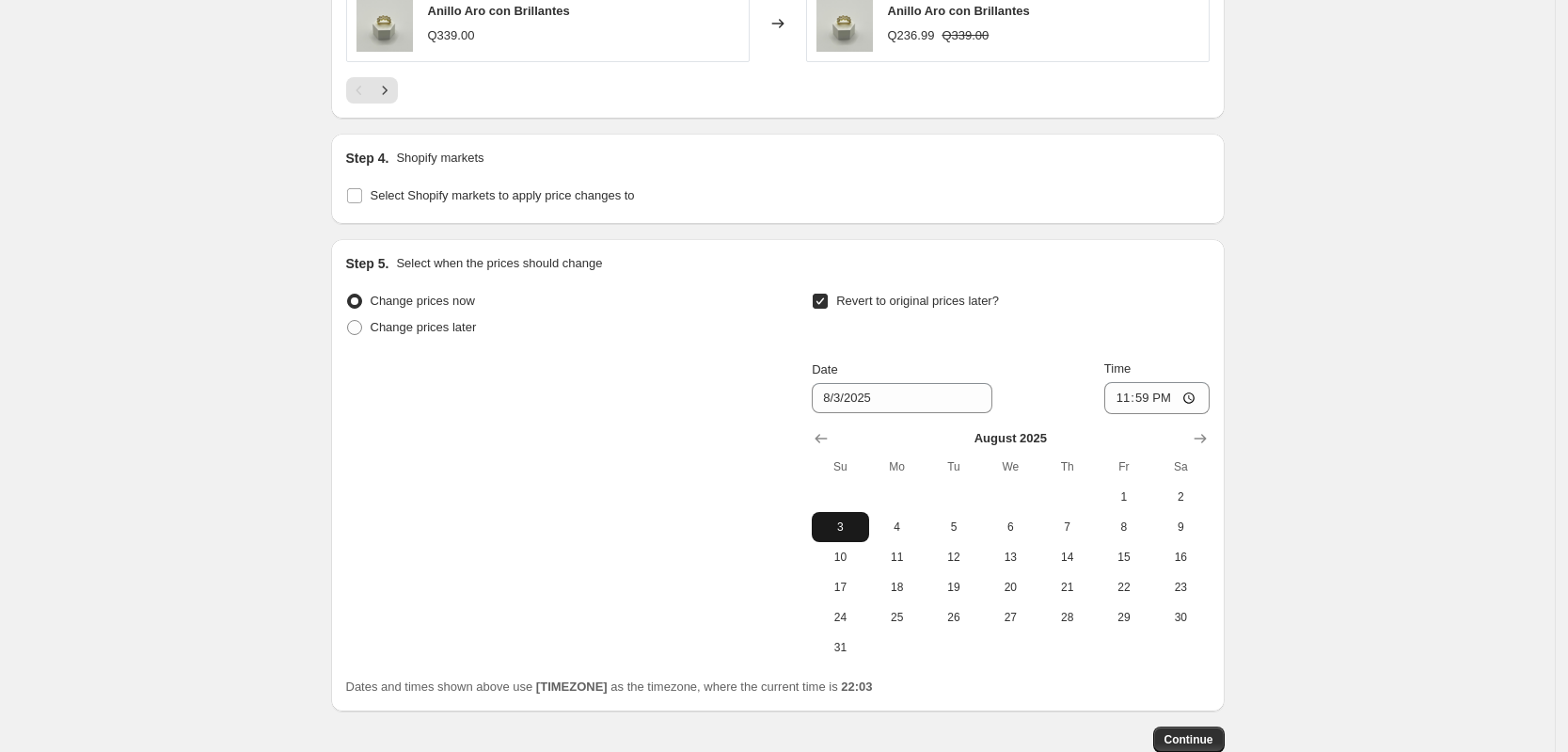 click on "3" at bounding box center (840, 527) 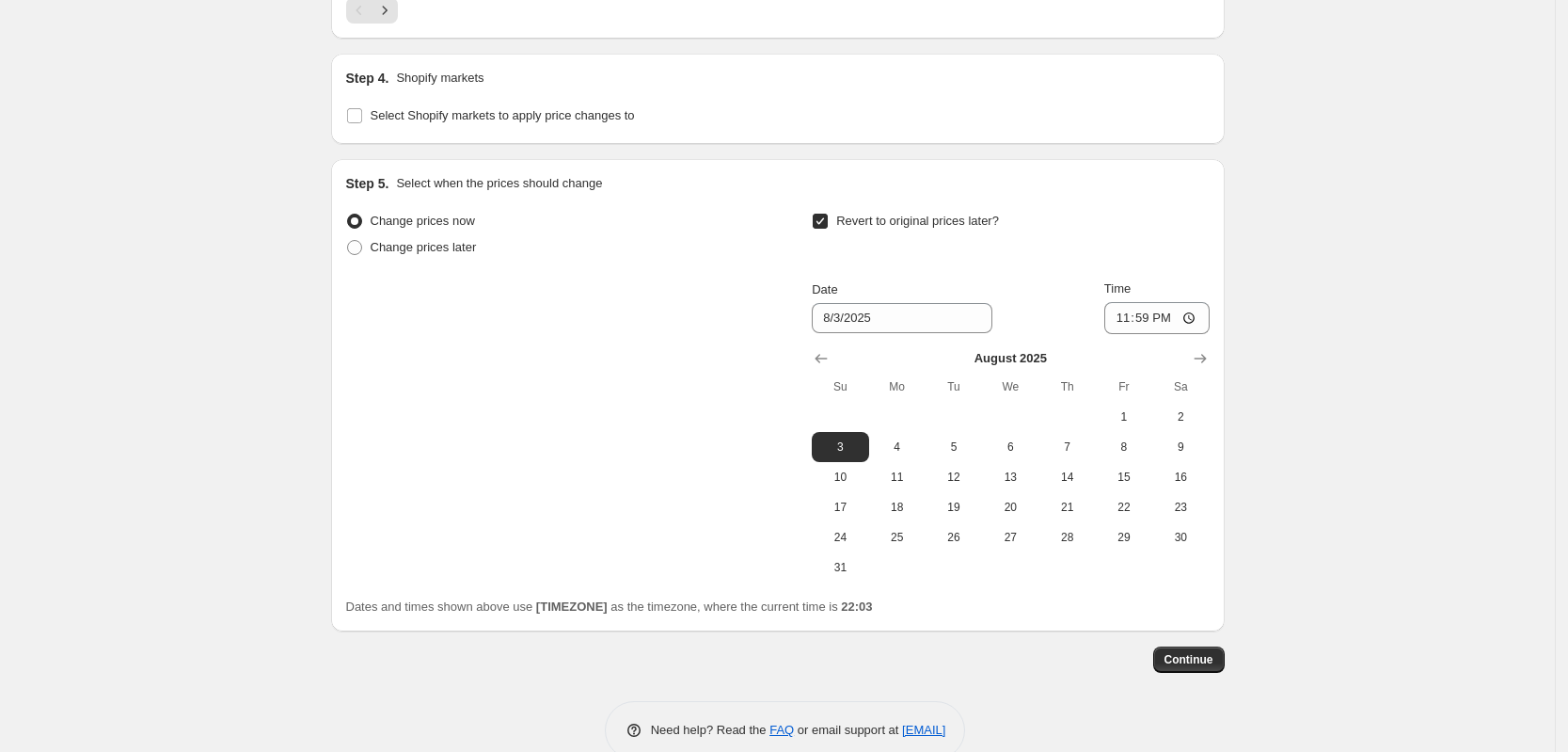 scroll, scrollTop: 1841, scrollLeft: 0, axis: vertical 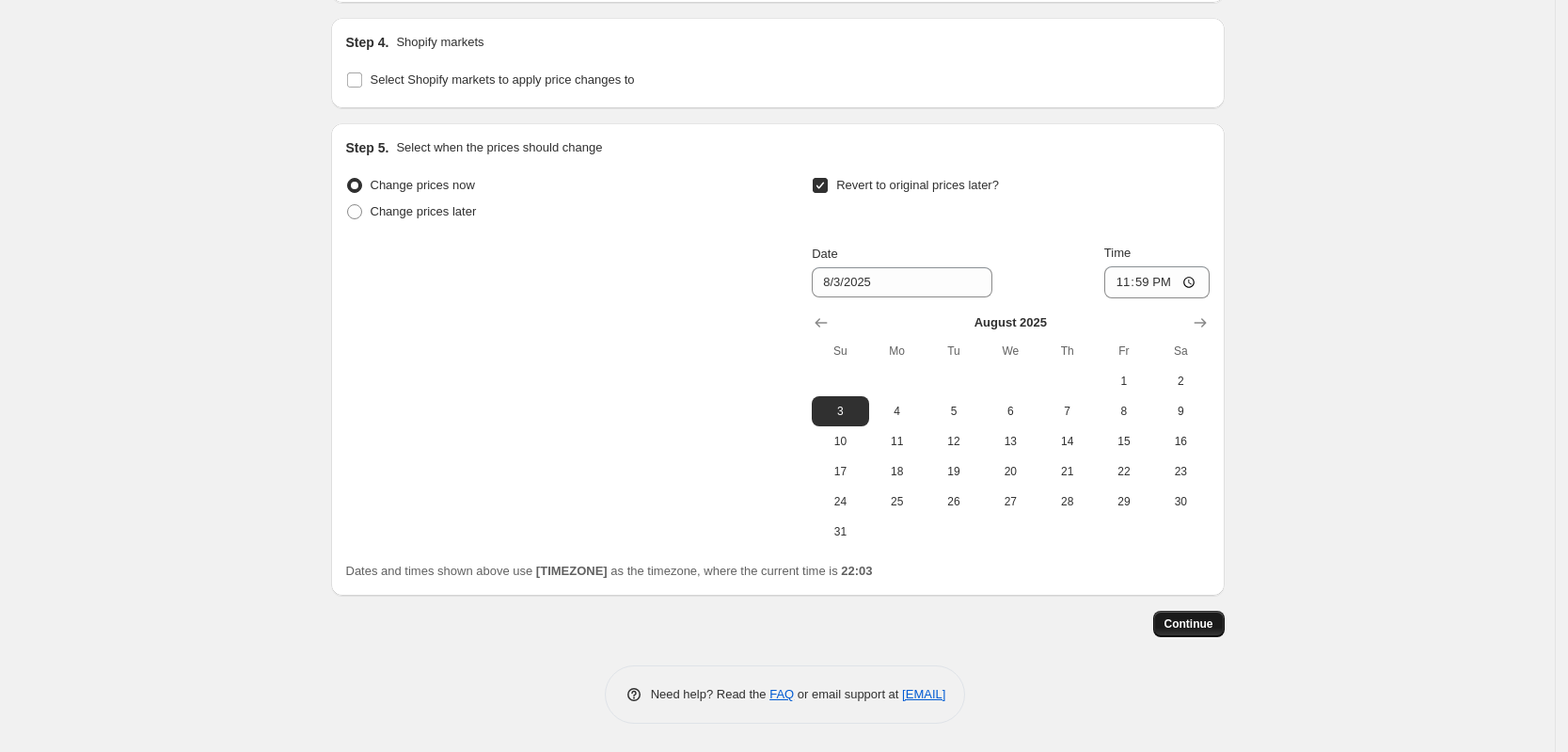 click on "Continue" at bounding box center (1189, 624) 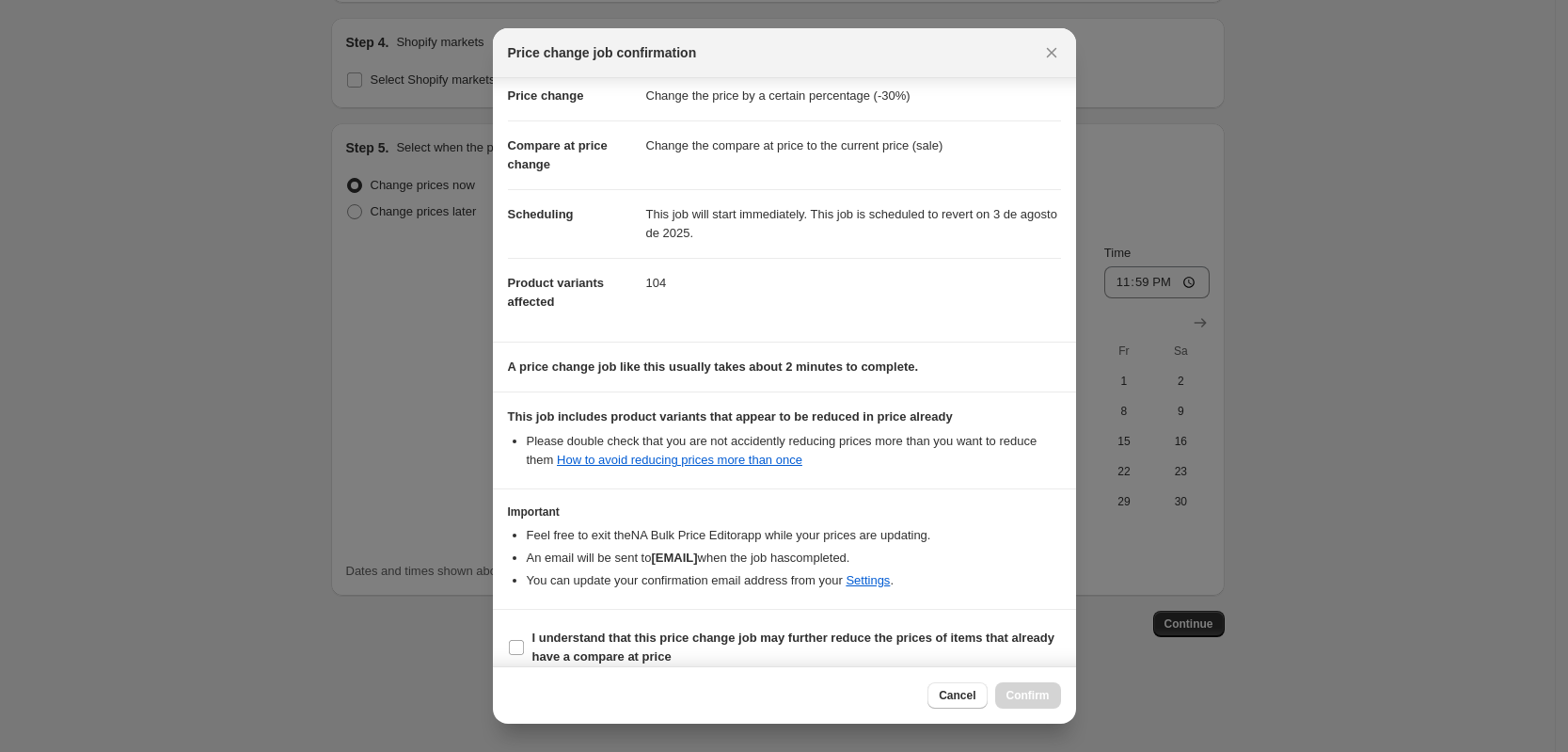 scroll, scrollTop: 59, scrollLeft: 0, axis: vertical 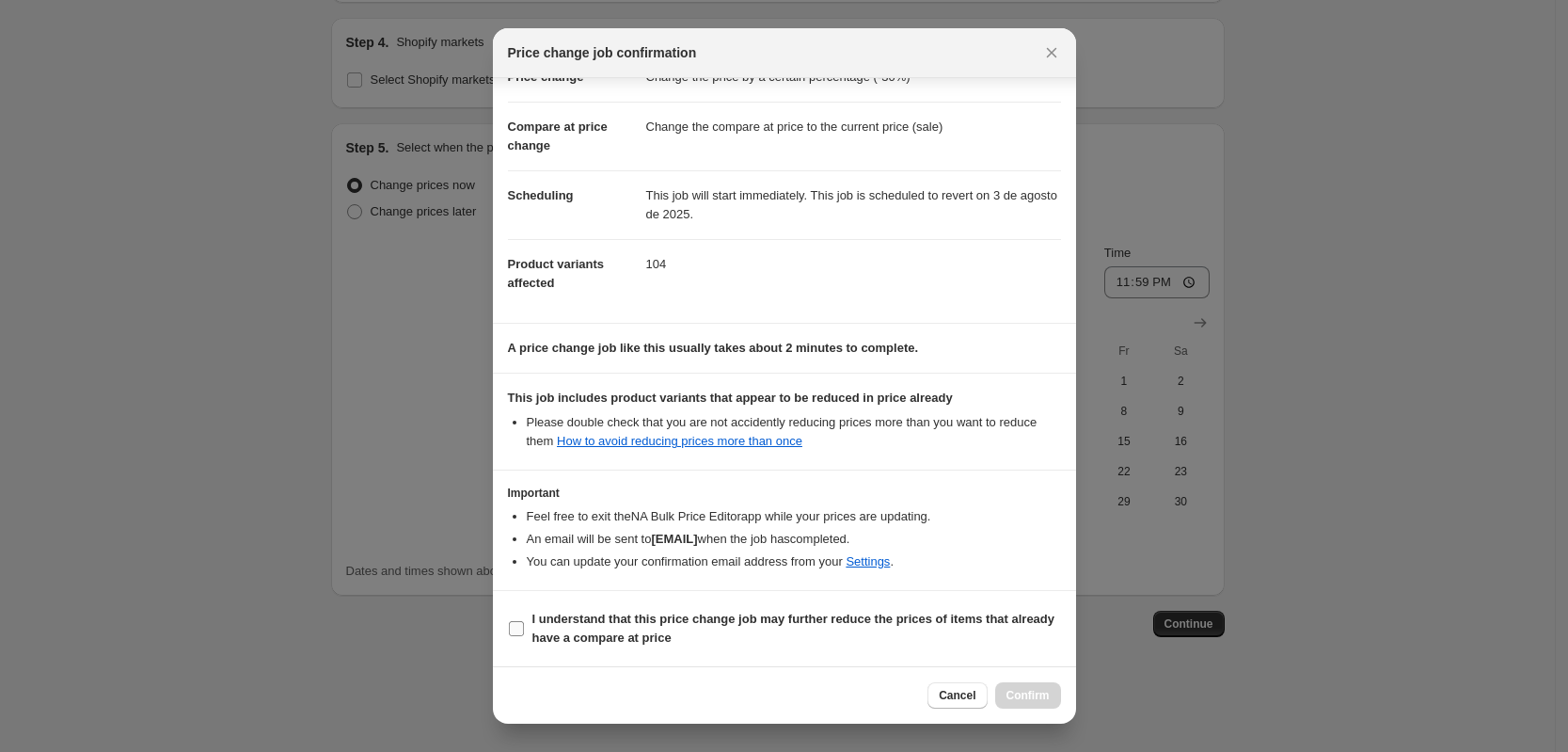 click on "I understand that this price change job may further reduce the prices of items that already have a compare at price" at bounding box center [516, 629] 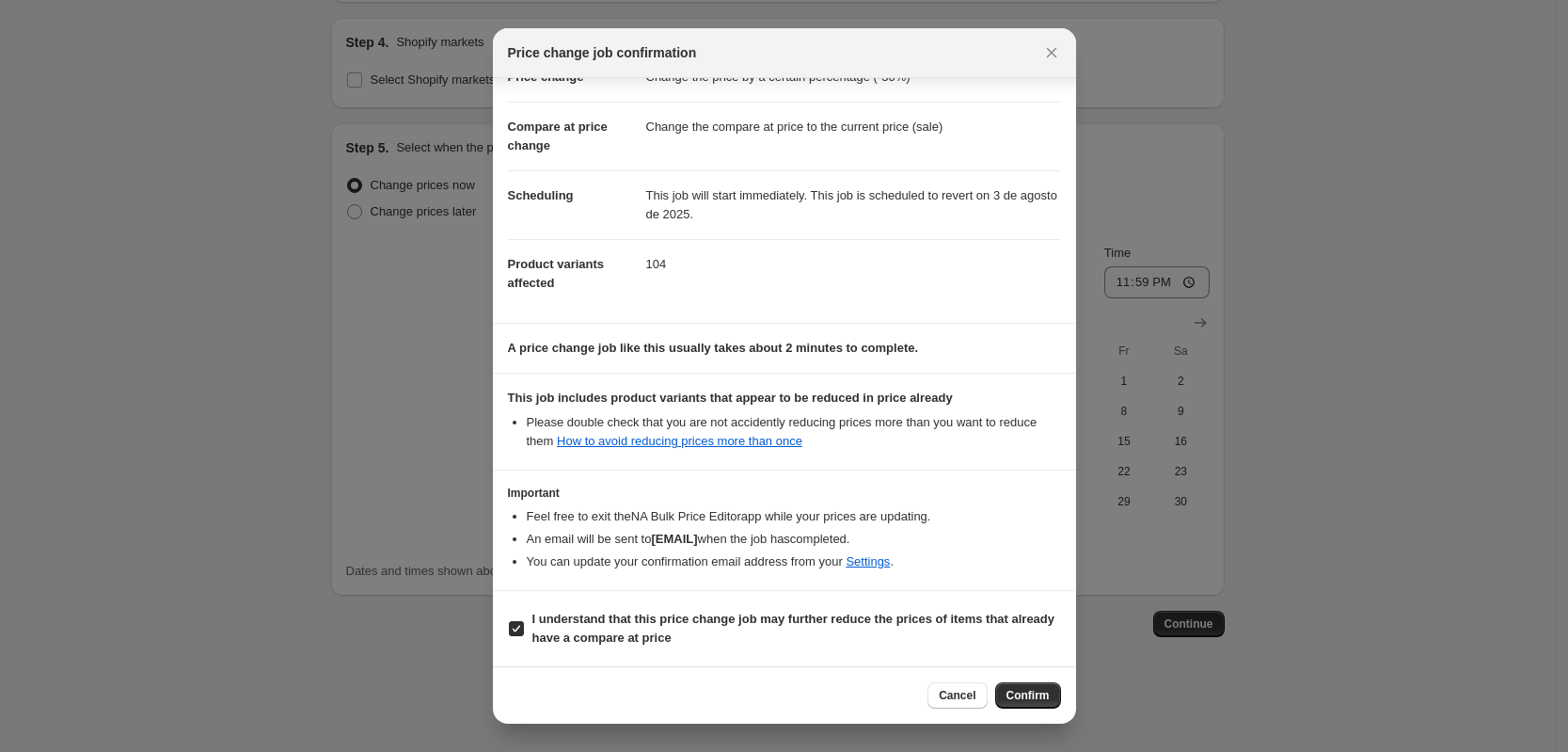 drag, startPoint x: 1021, startPoint y: 674, endPoint x: 1023, endPoint y: 685, distance: 11.18034 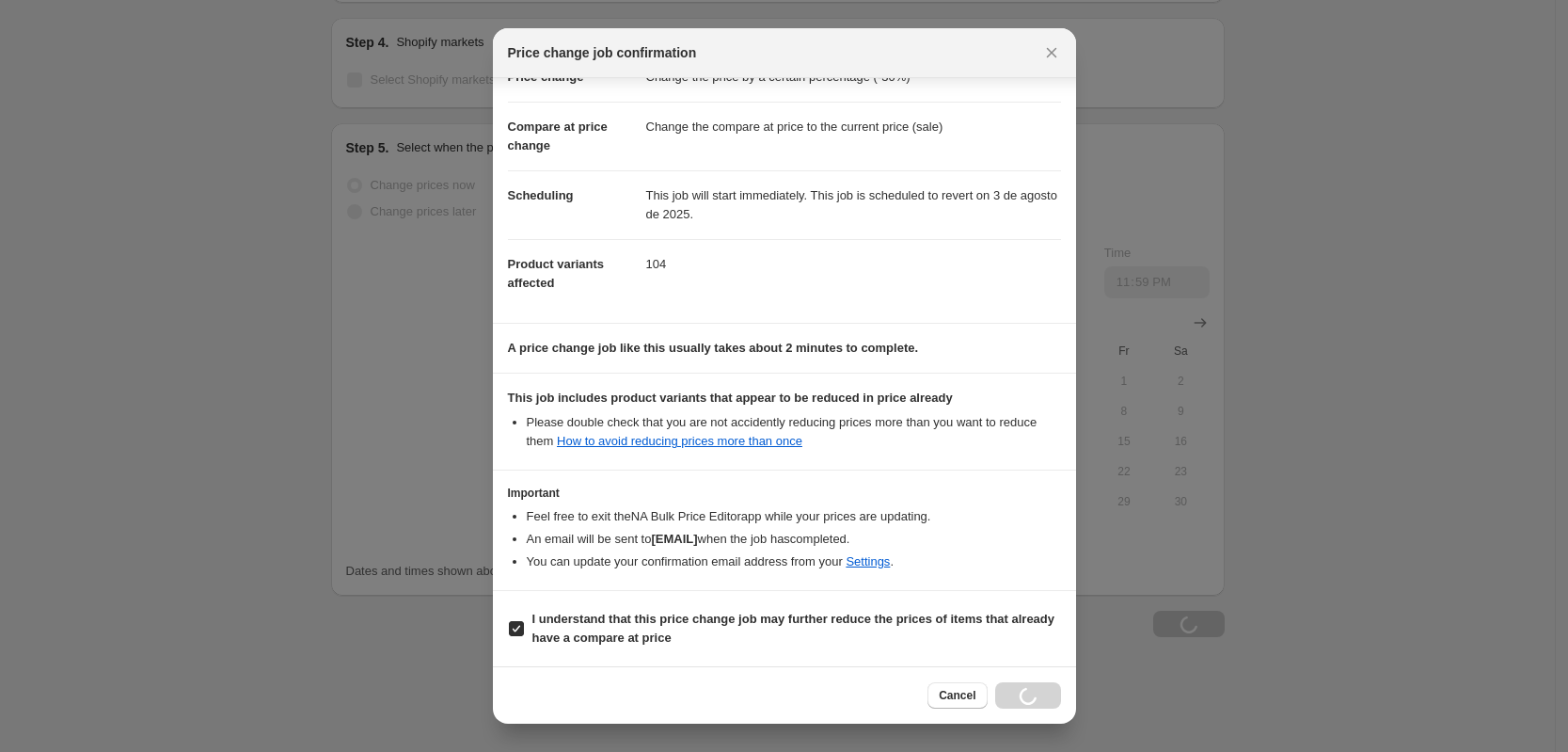 scroll, scrollTop: 1905, scrollLeft: 0, axis: vertical 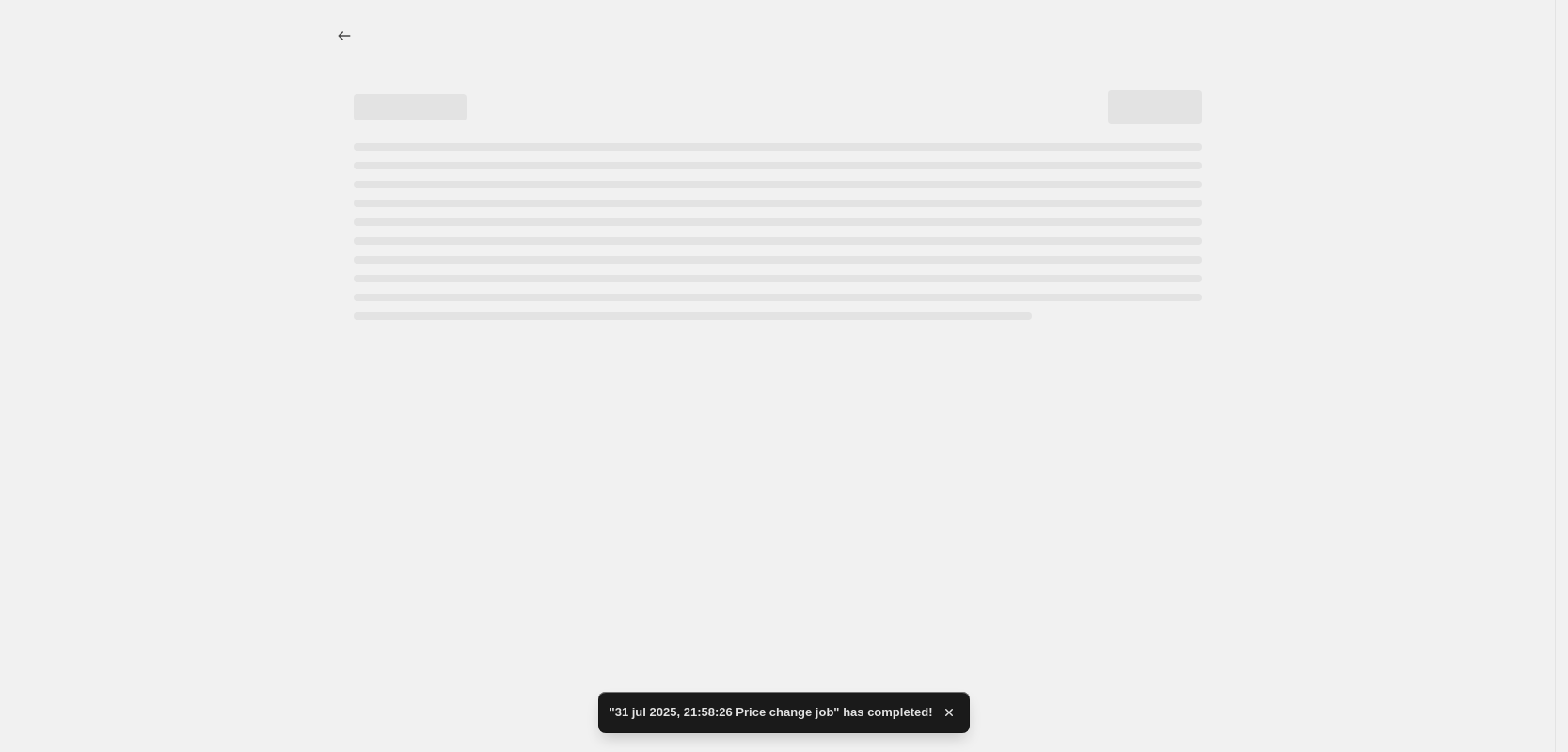 select on "percentage" 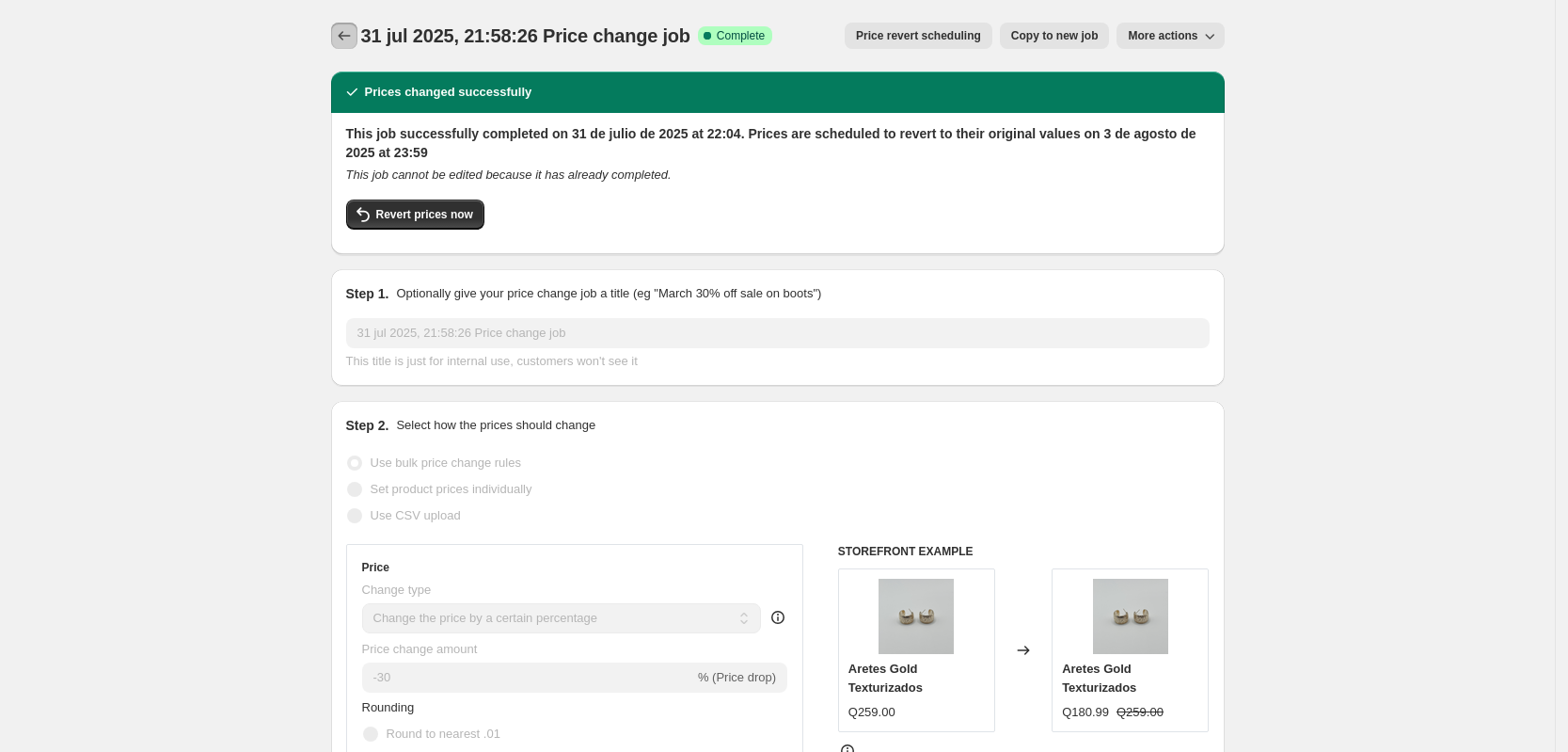 click 